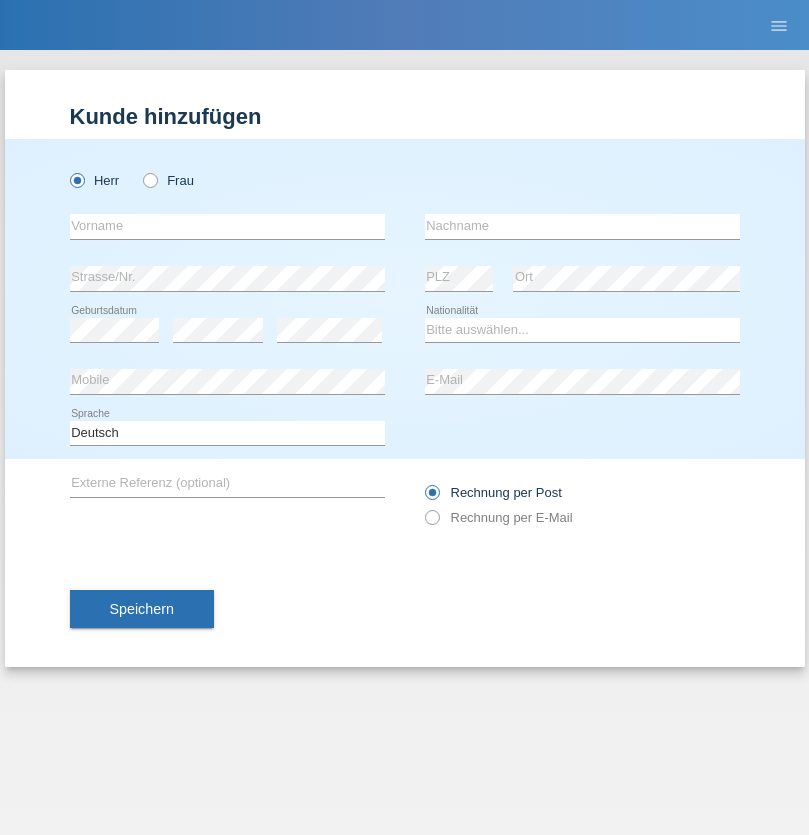 scroll, scrollTop: 0, scrollLeft: 0, axis: both 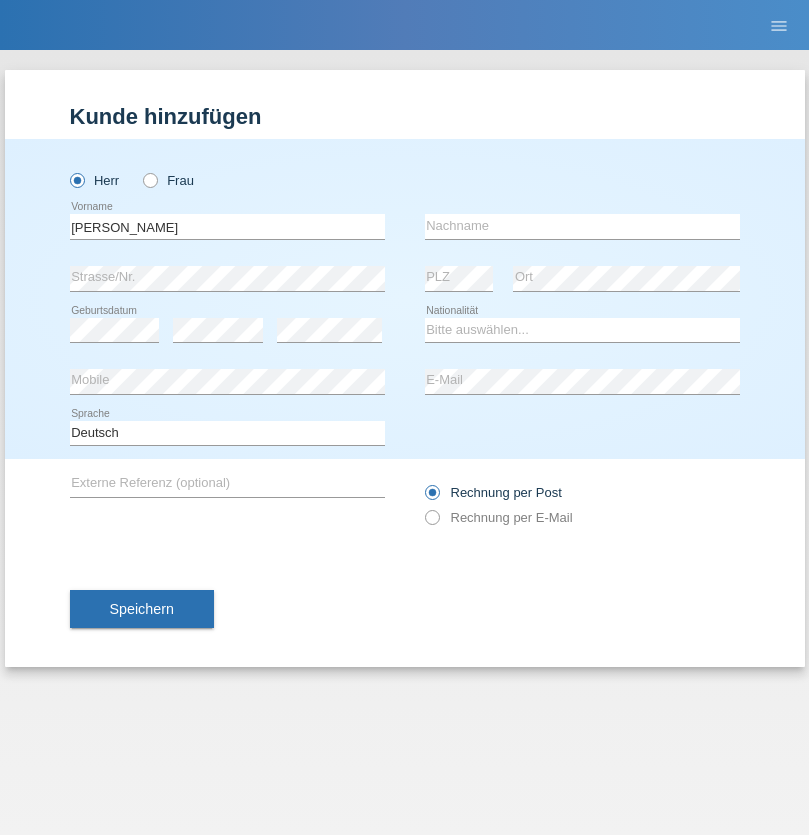 type on "Alex" 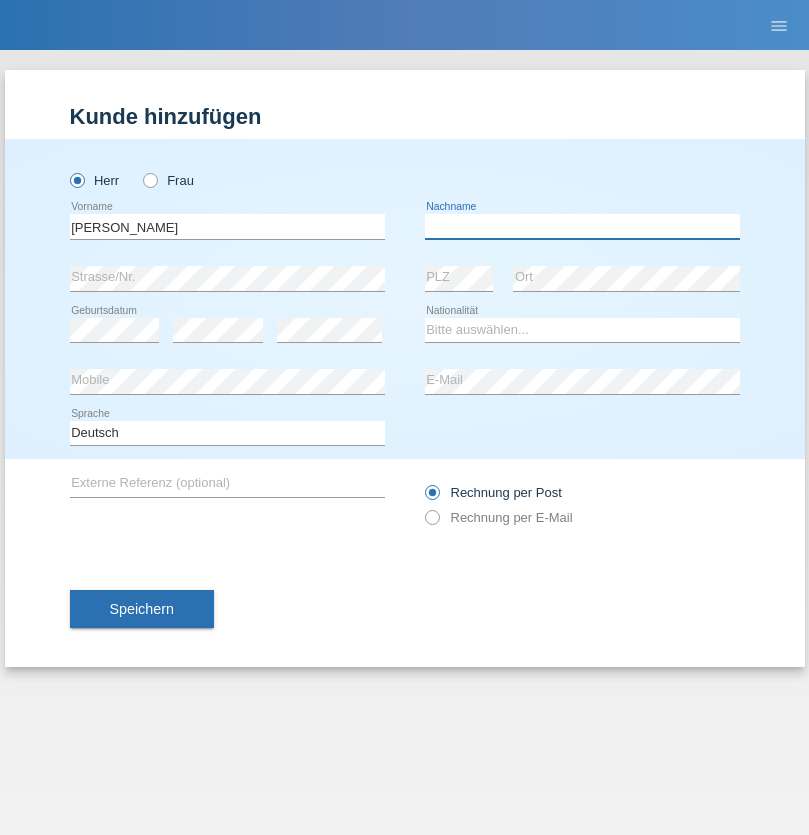 click at bounding box center (582, 226) 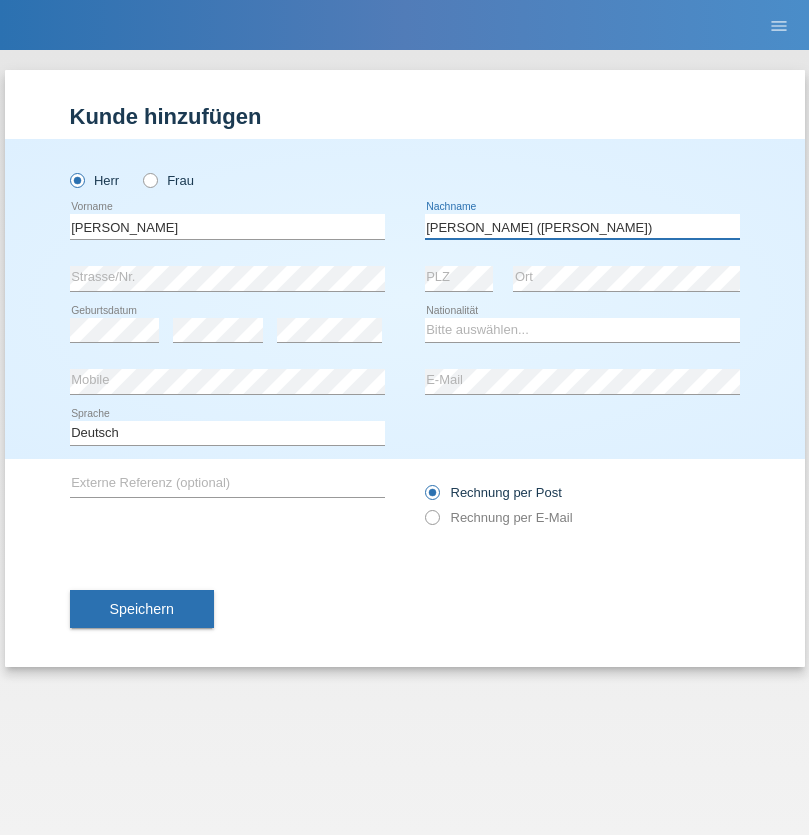type on "A. Cassiano (Miriã)" 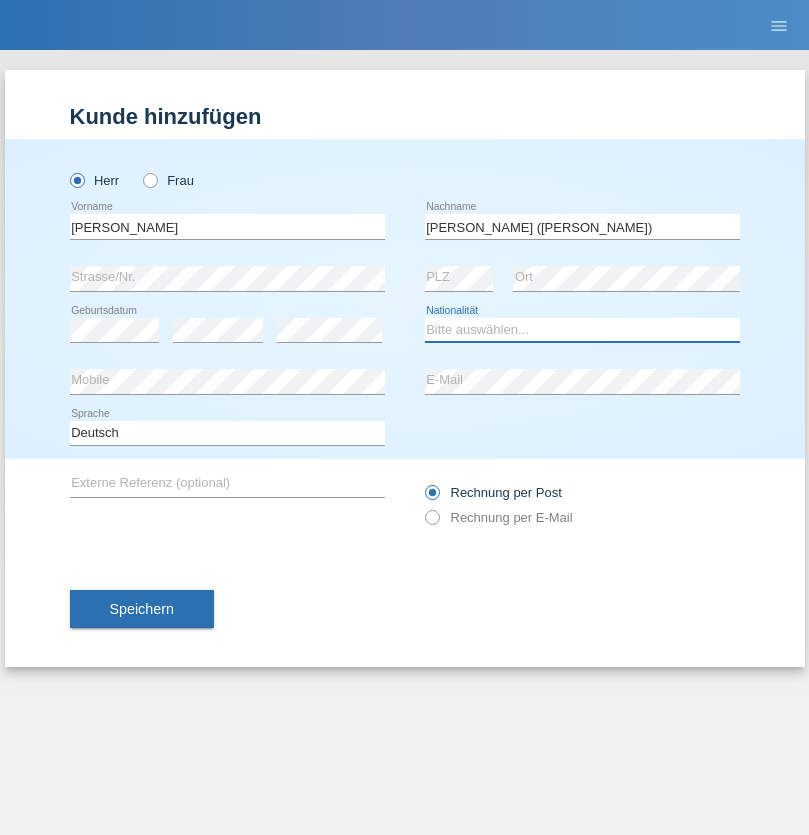 select on "BR" 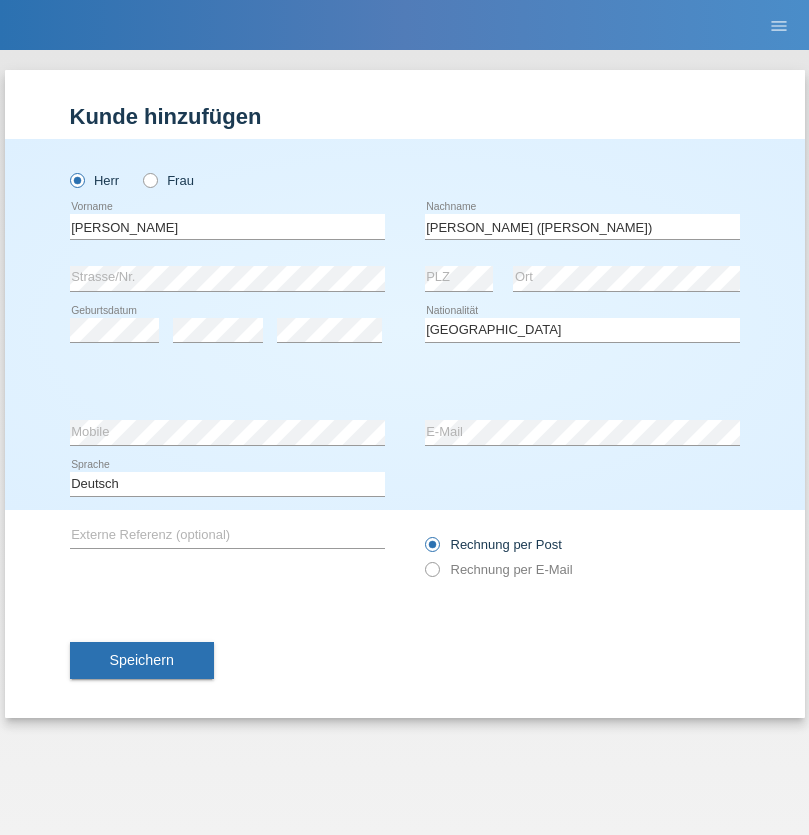 select on "C" 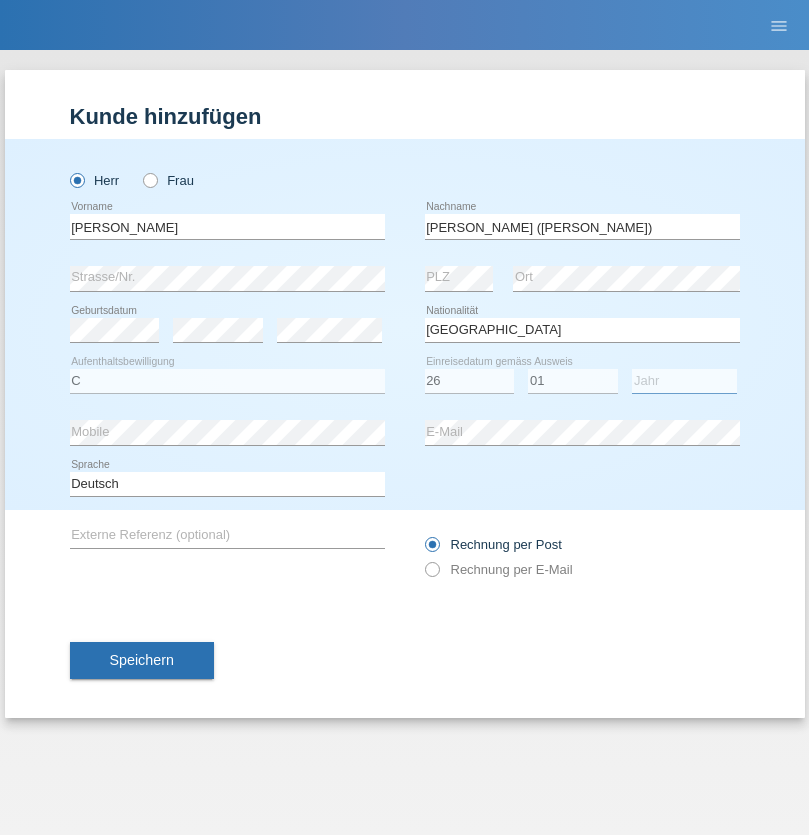 select on "2021" 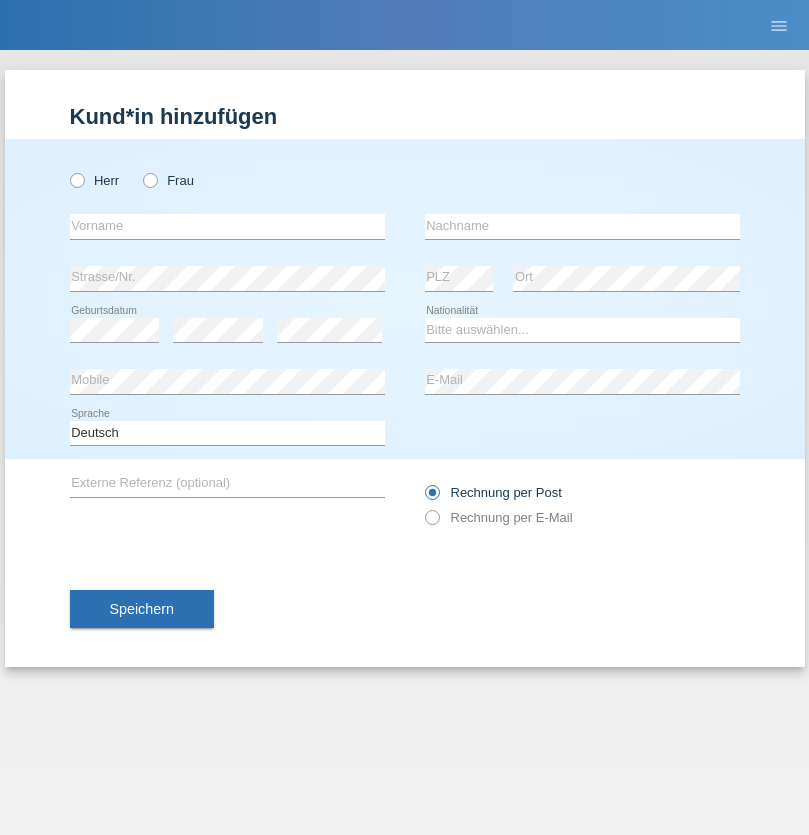 scroll, scrollTop: 0, scrollLeft: 0, axis: both 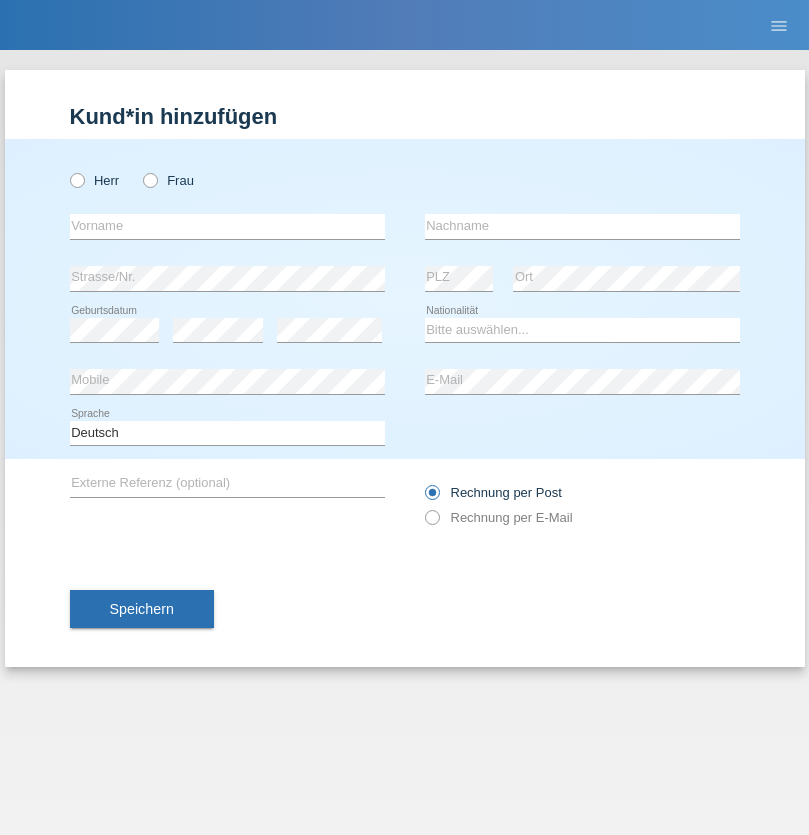 radio on "true" 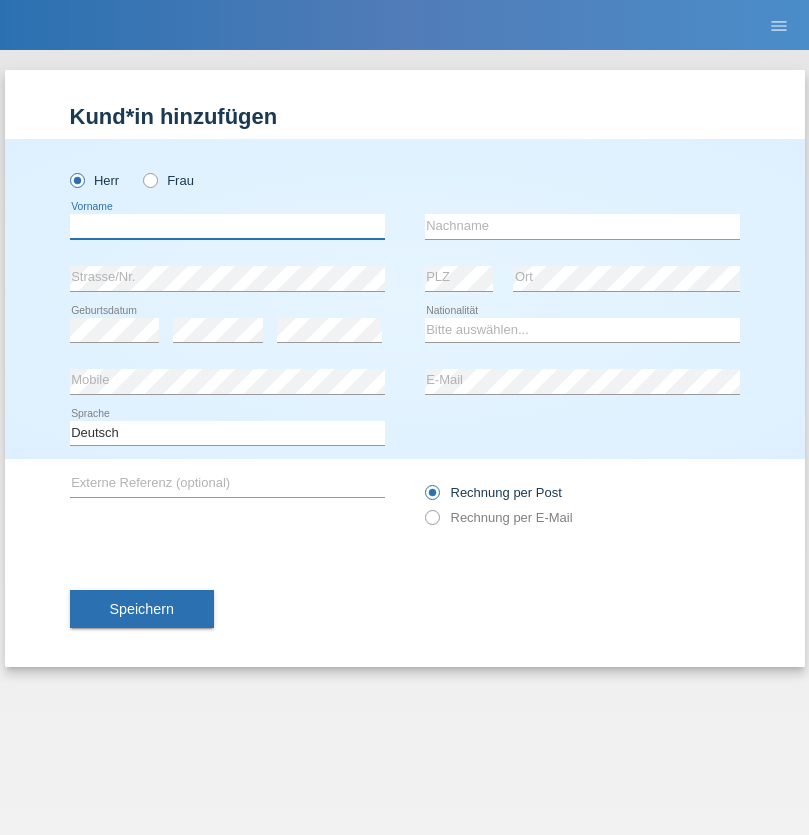 click at bounding box center [227, 226] 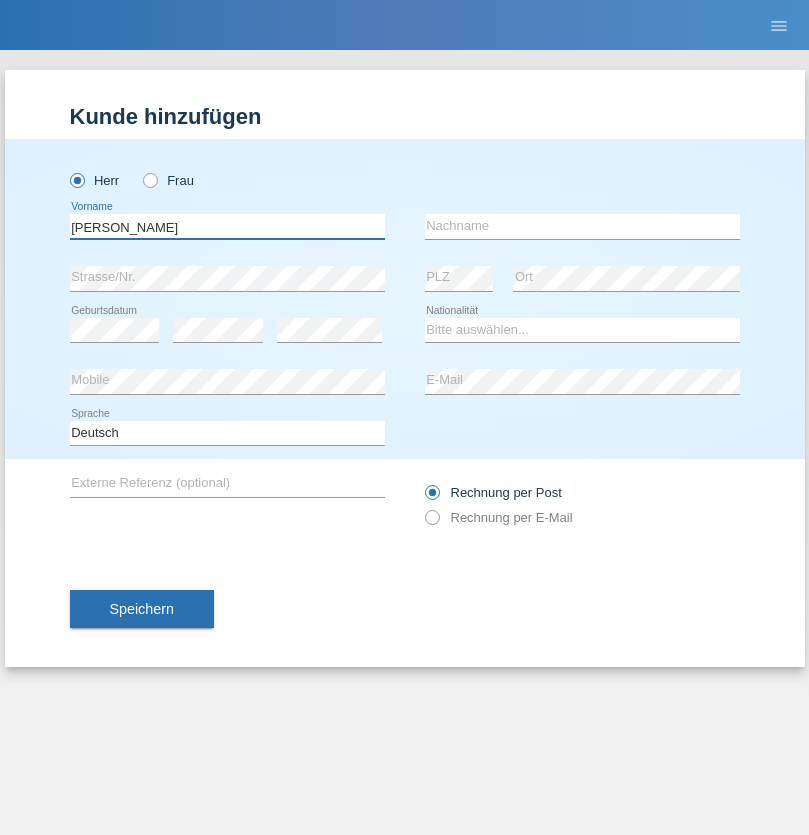 type on "Viktor" 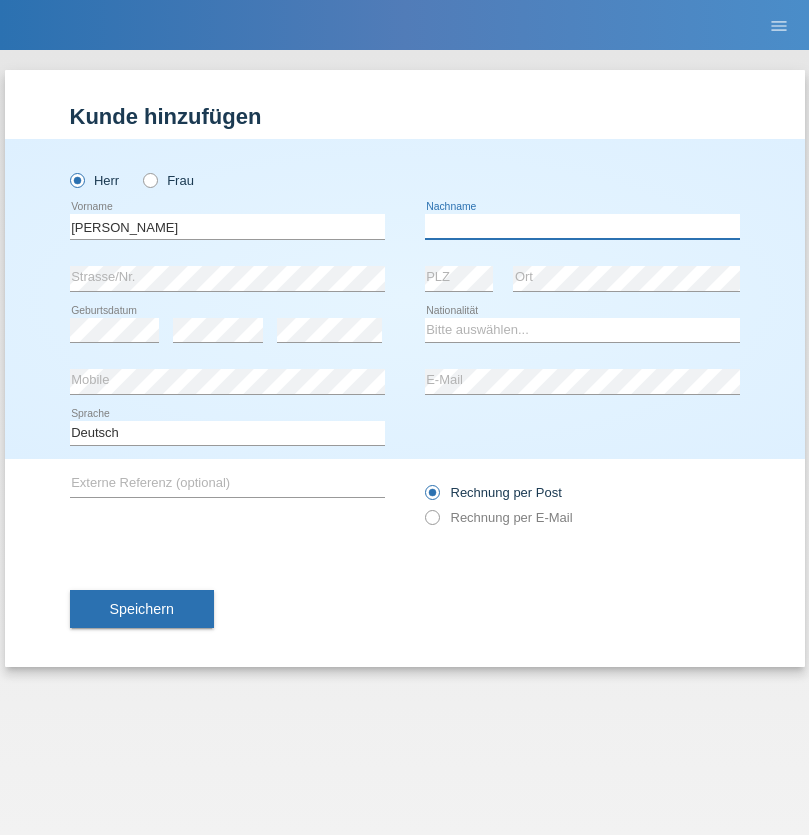 click at bounding box center (582, 226) 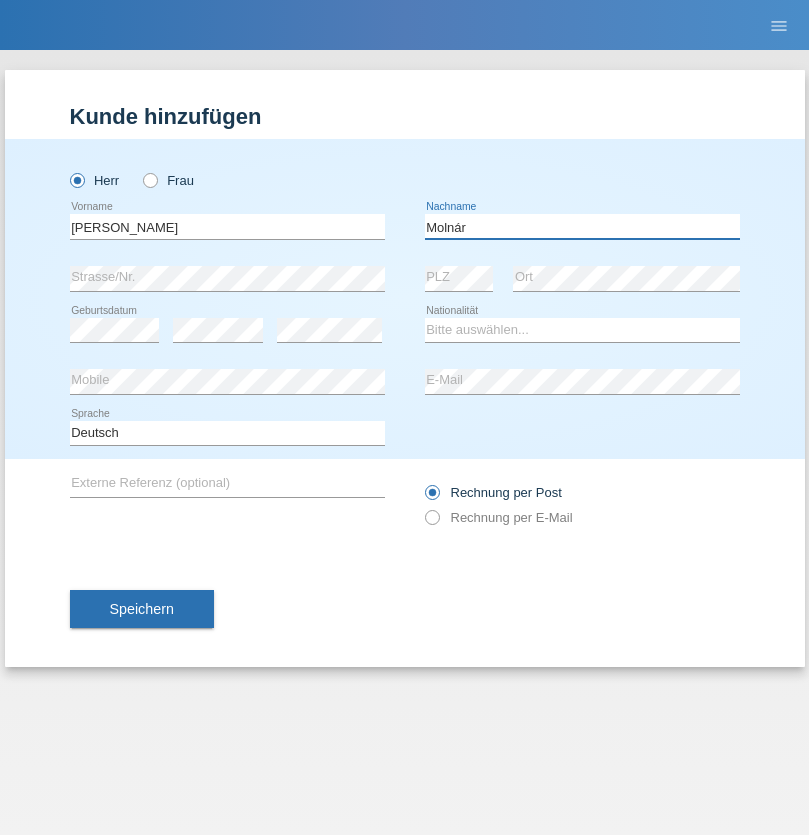 type on "Molnár" 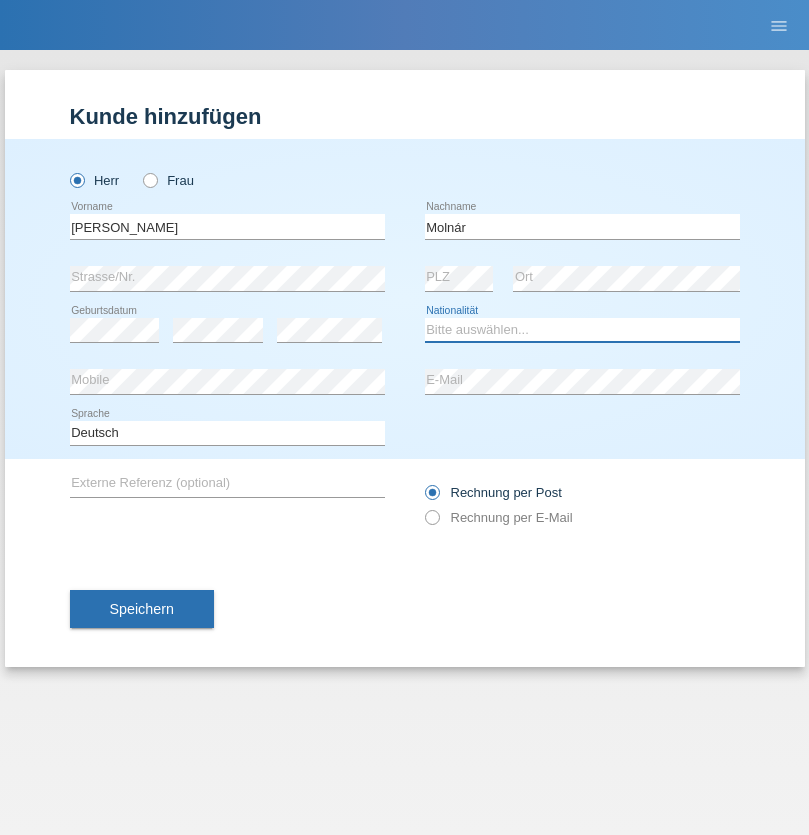 select on "HU" 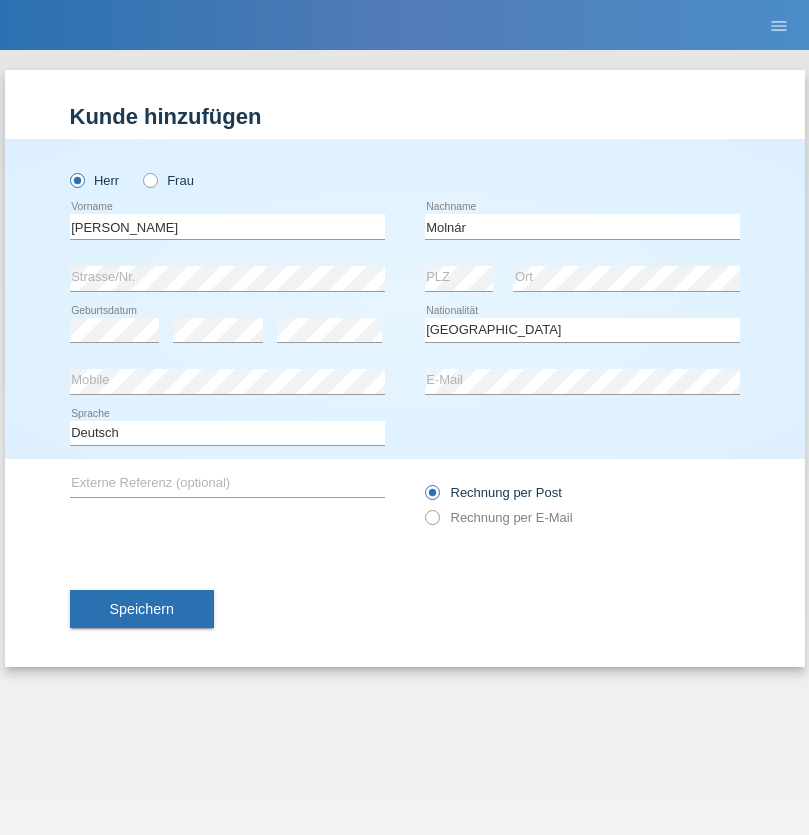 select on "C" 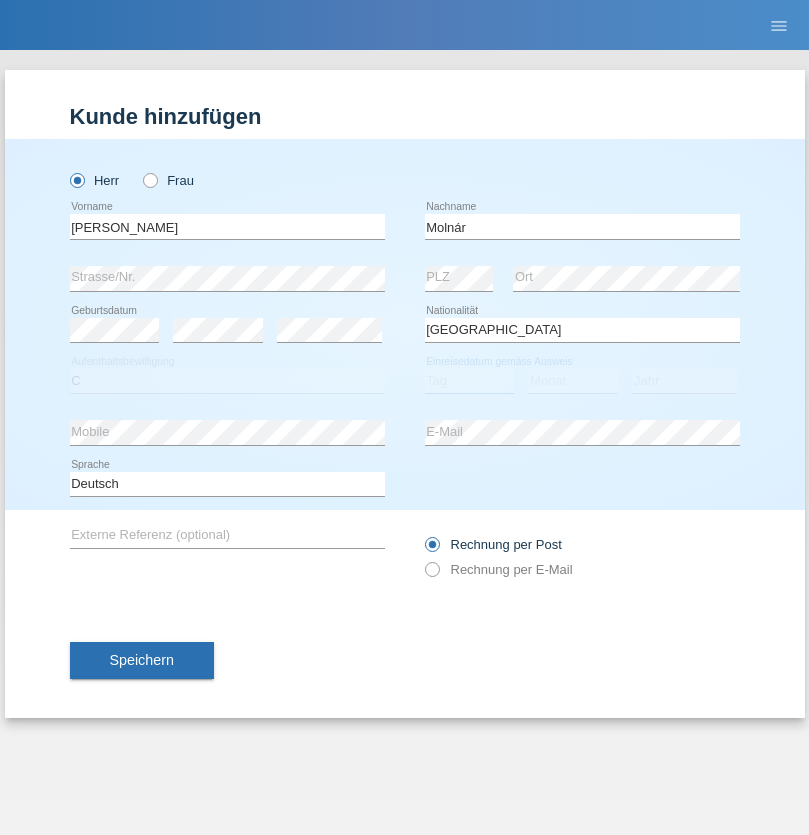 select on "14" 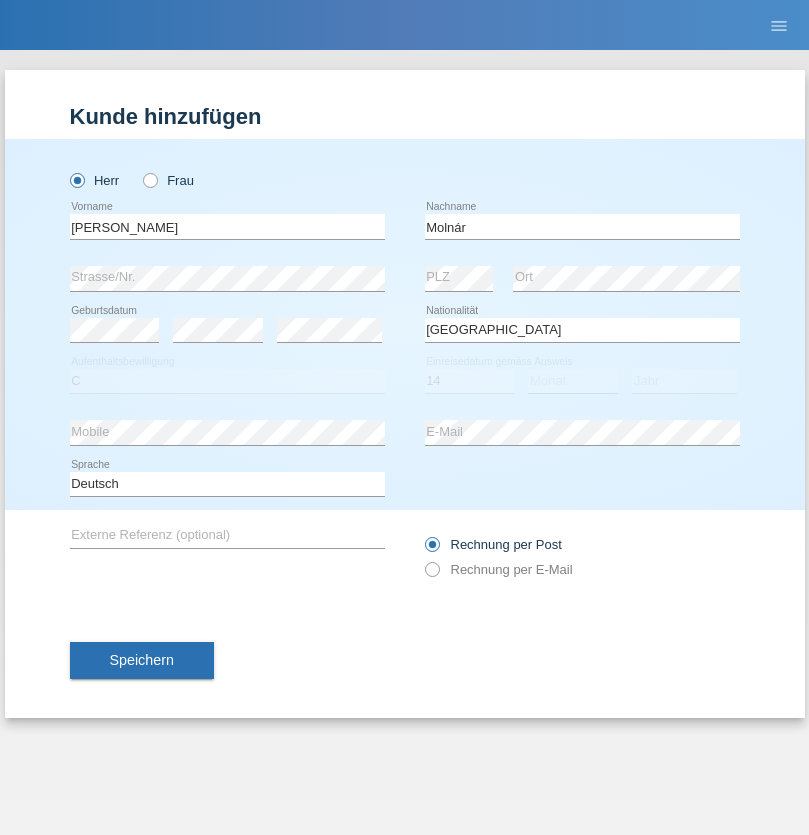 select on "03" 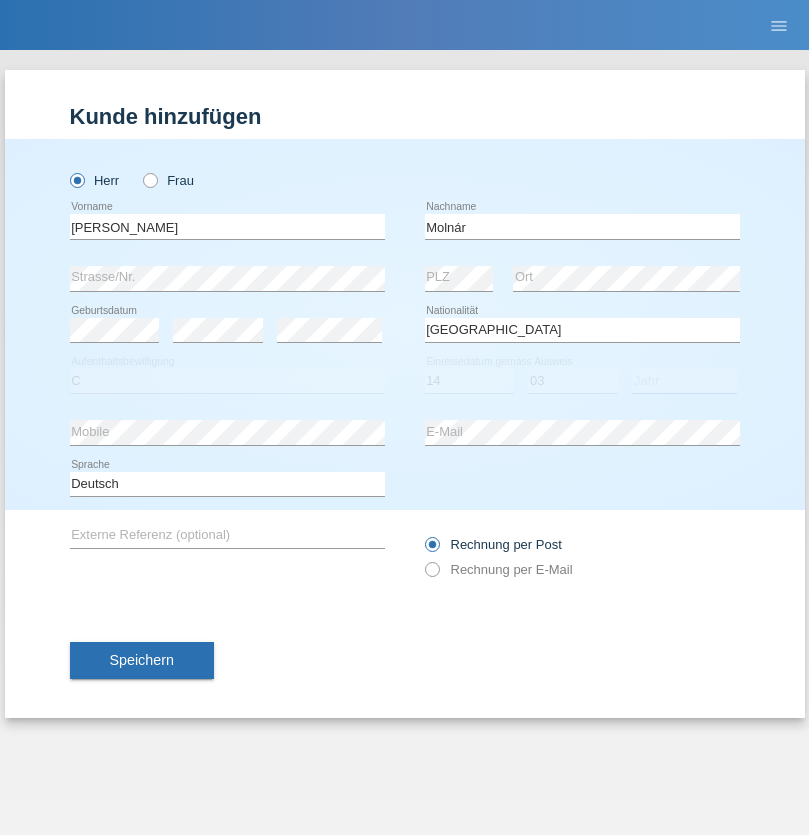 select on "2021" 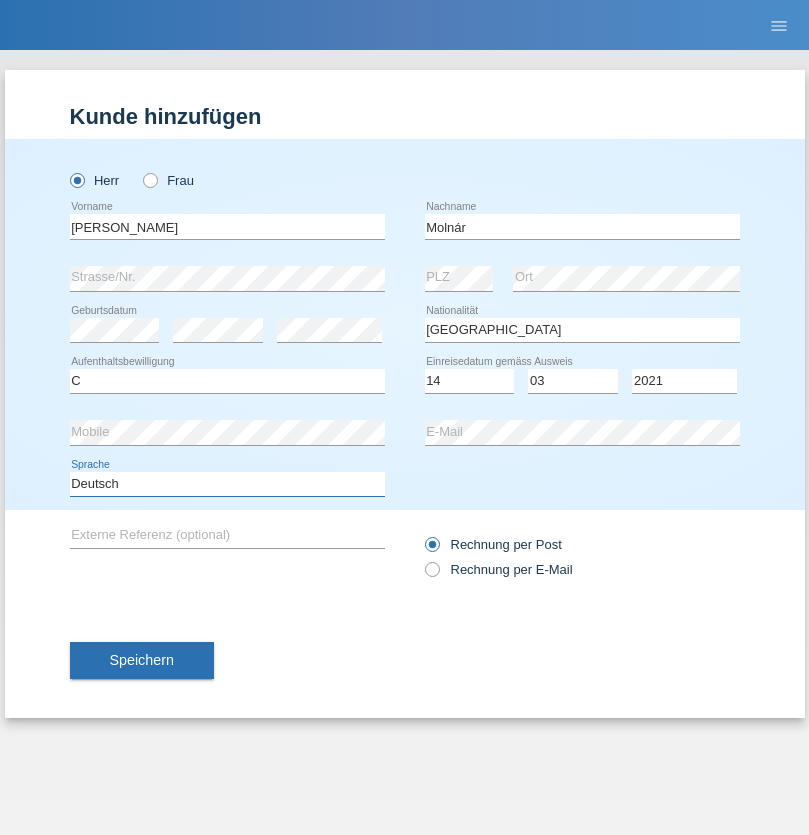 select on "en" 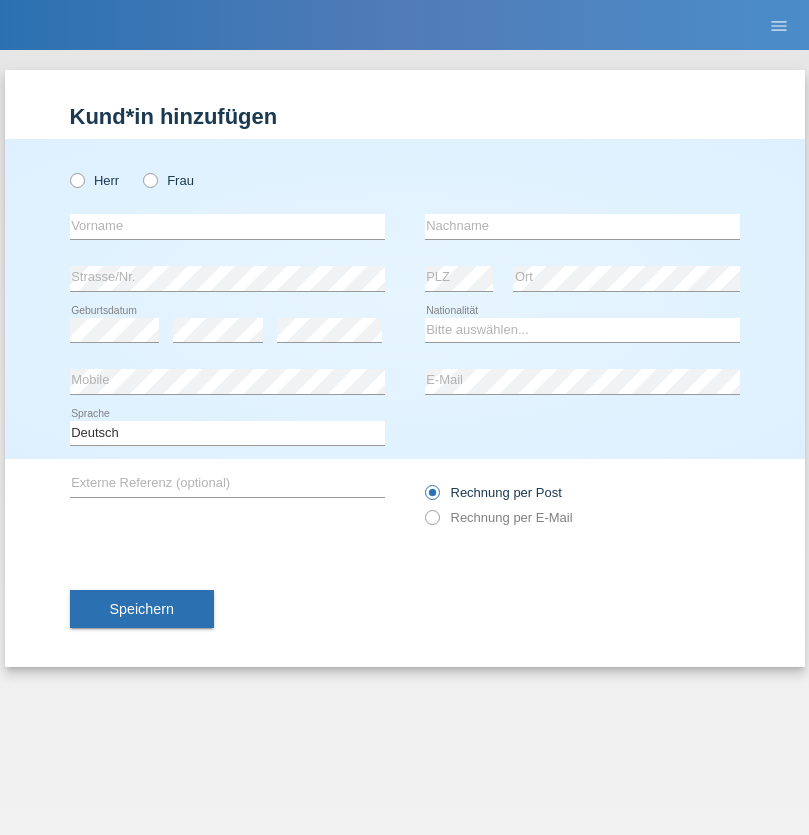 scroll, scrollTop: 0, scrollLeft: 0, axis: both 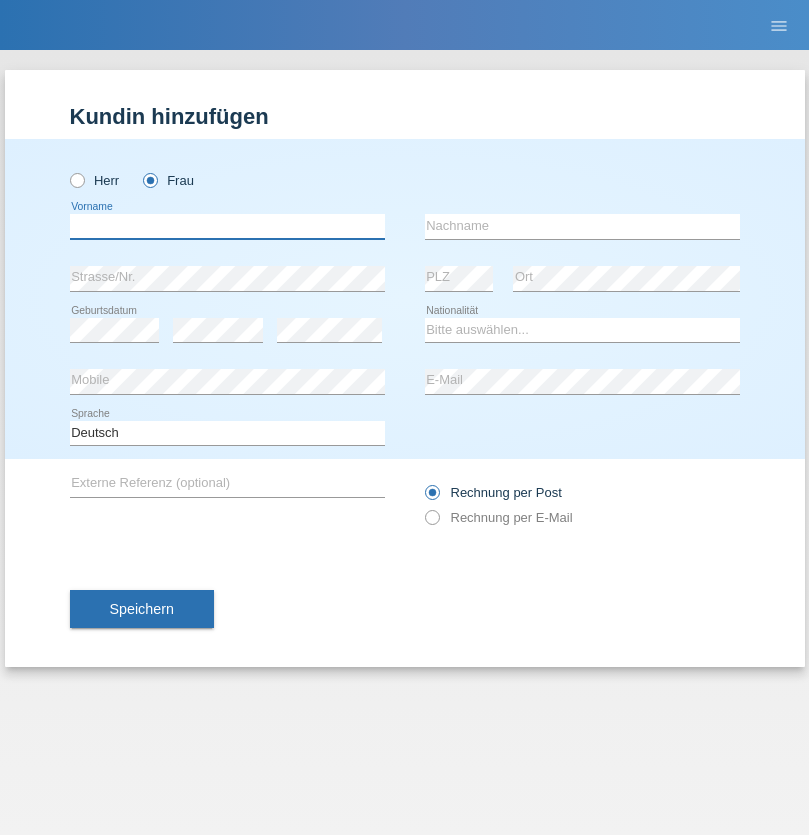 click at bounding box center [227, 226] 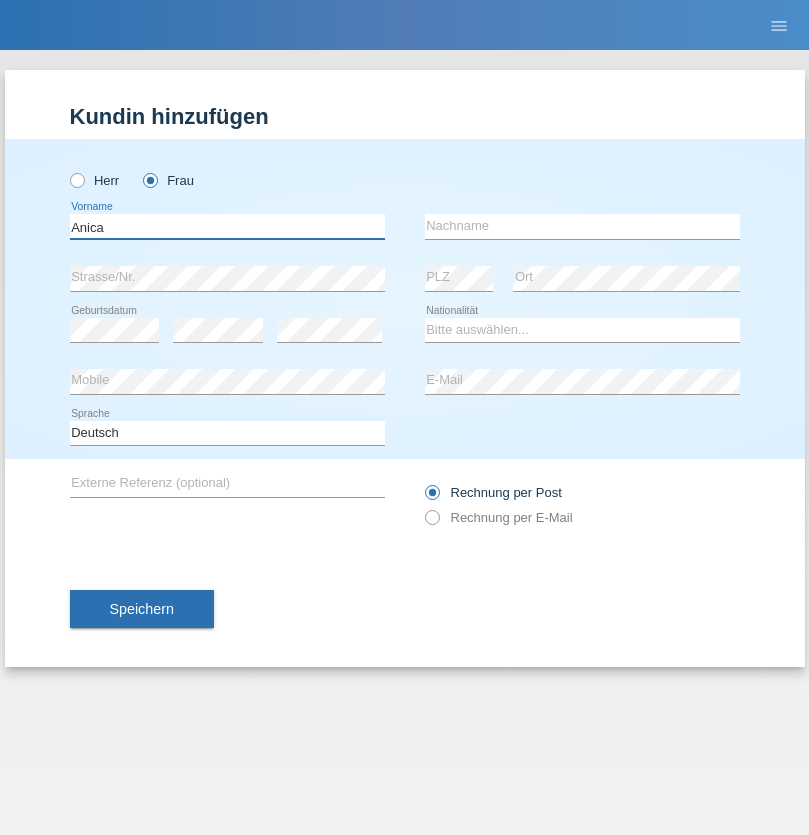type on "Anica" 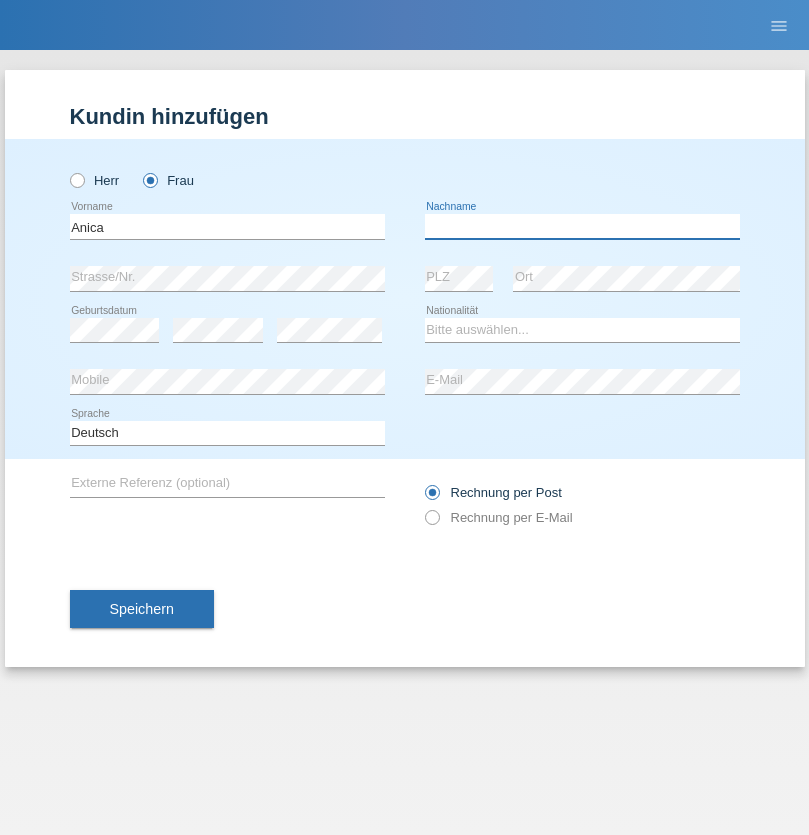click at bounding box center (582, 226) 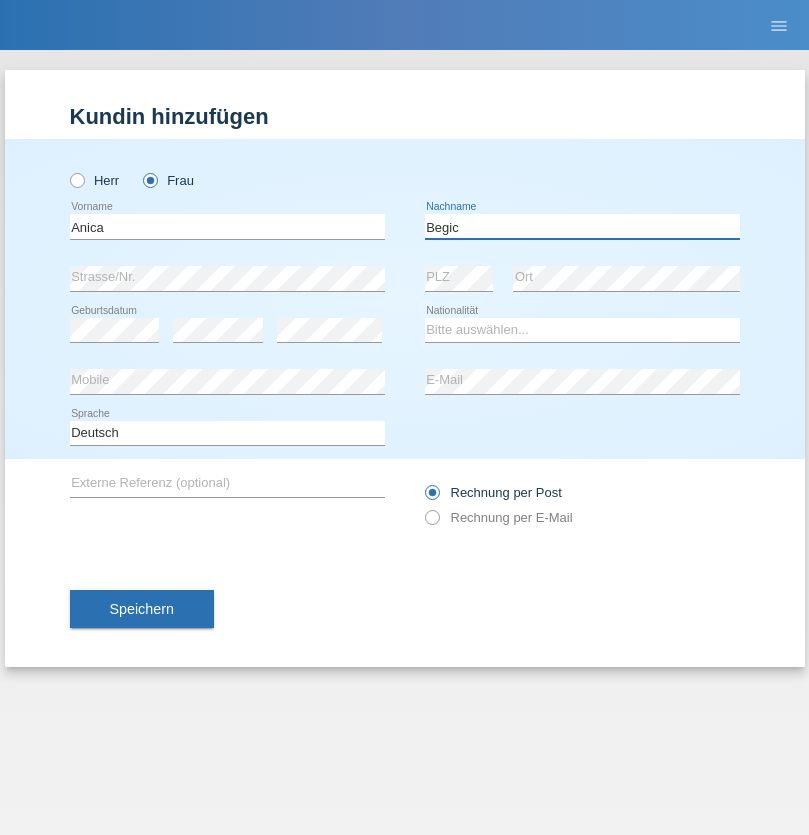 type on "Begic" 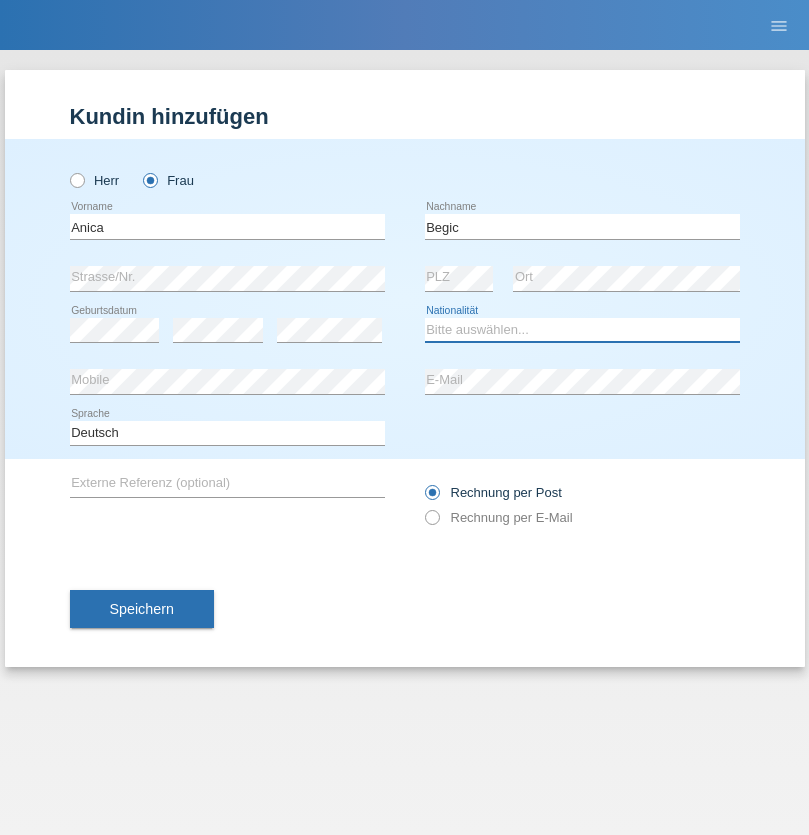 select on "CH" 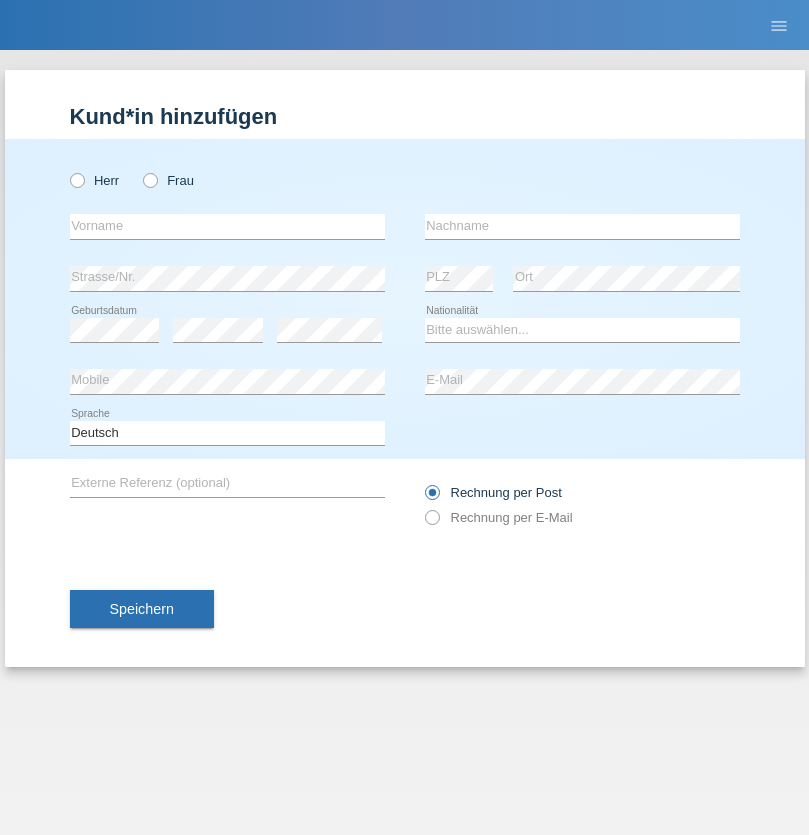 scroll, scrollTop: 0, scrollLeft: 0, axis: both 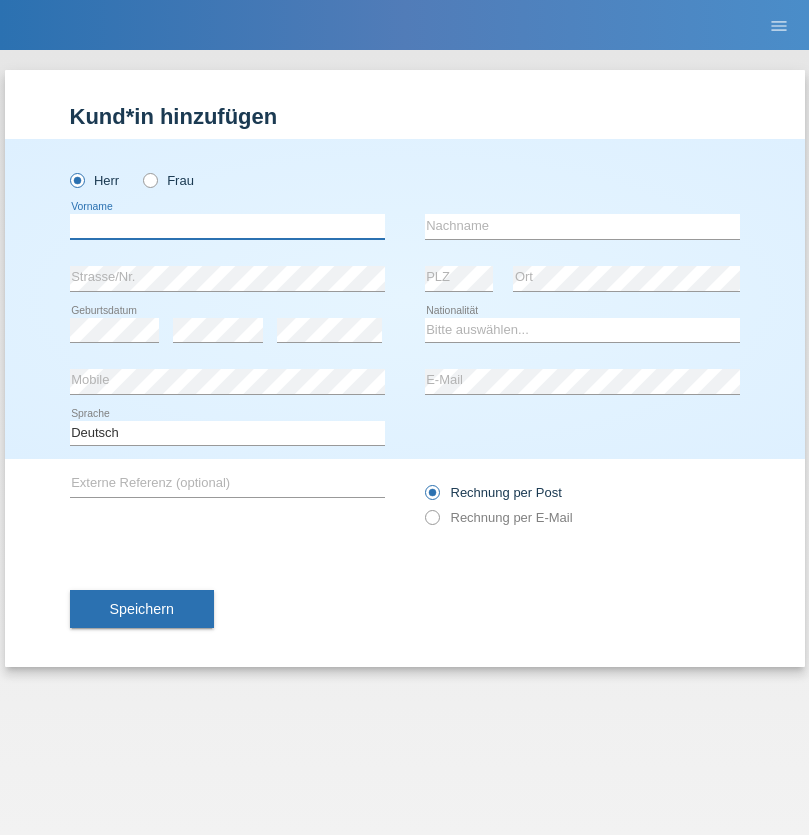 click at bounding box center [227, 226] 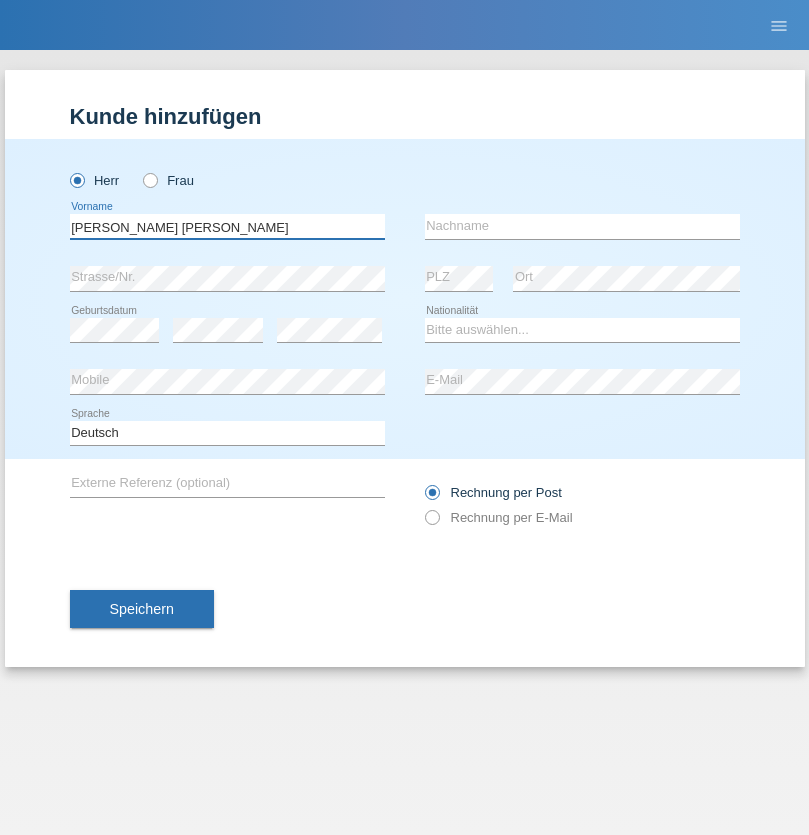 type on "Pereira de oliveira" 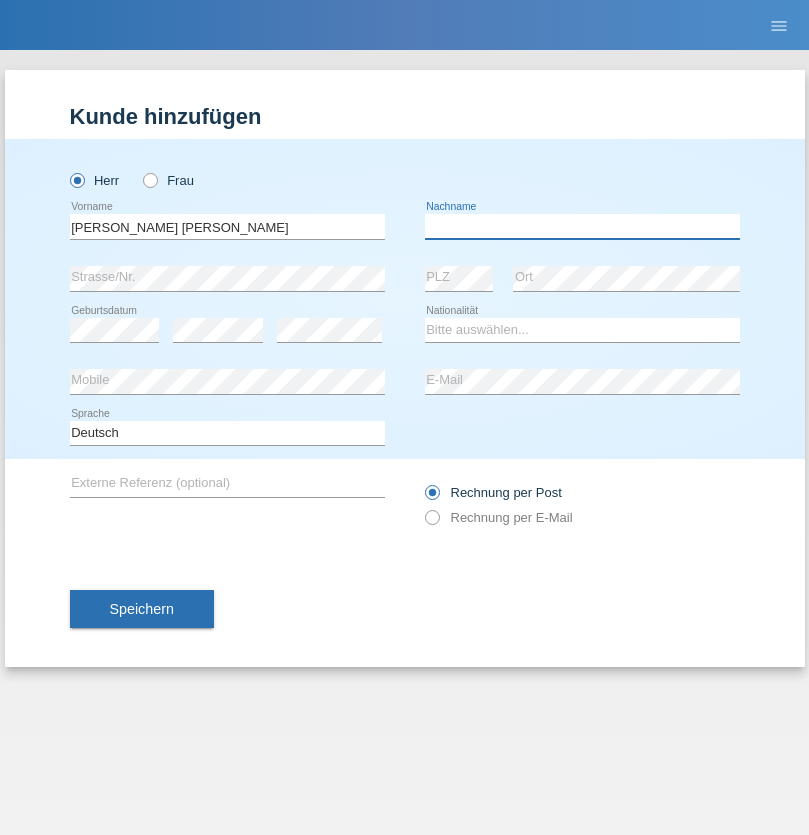 click at bounding box center (582, 226) 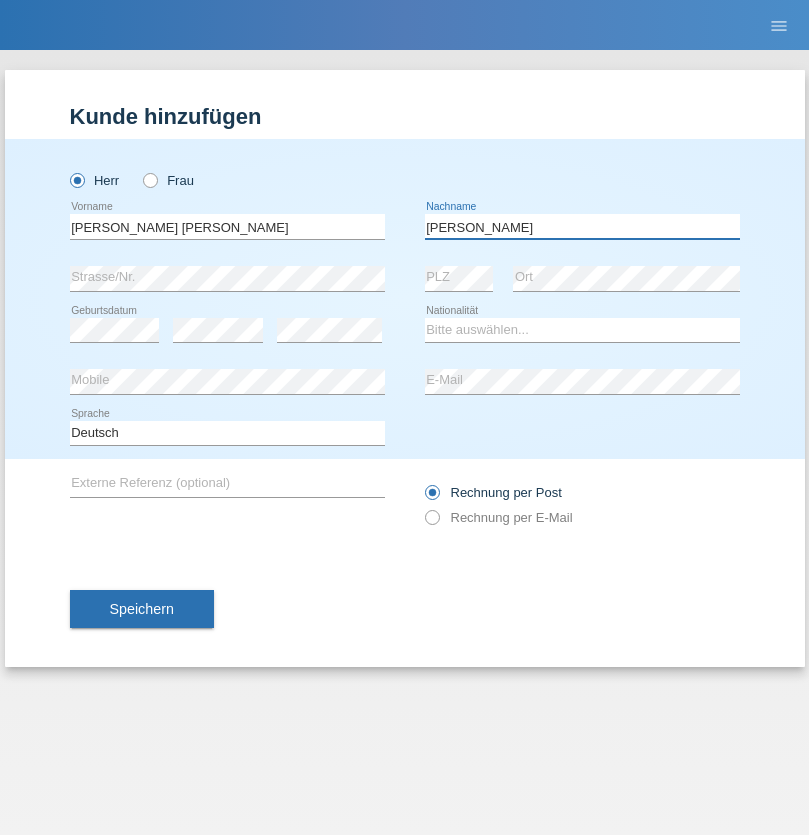 type on "Luis jose" 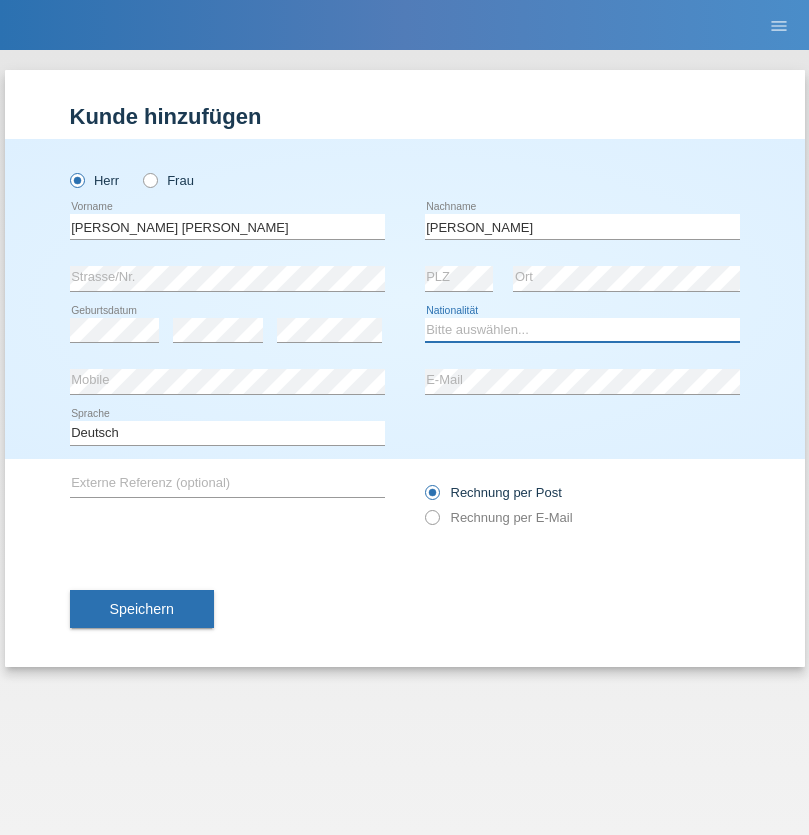 select on "CH" 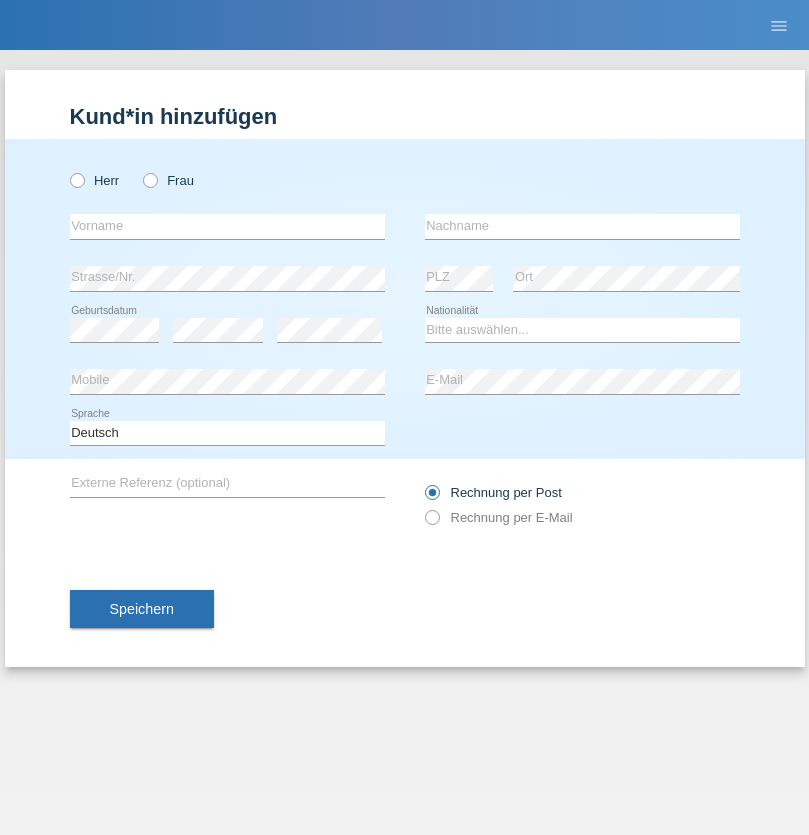 scroll, scrollTop: 0, scrollLeft: 0, axis: both 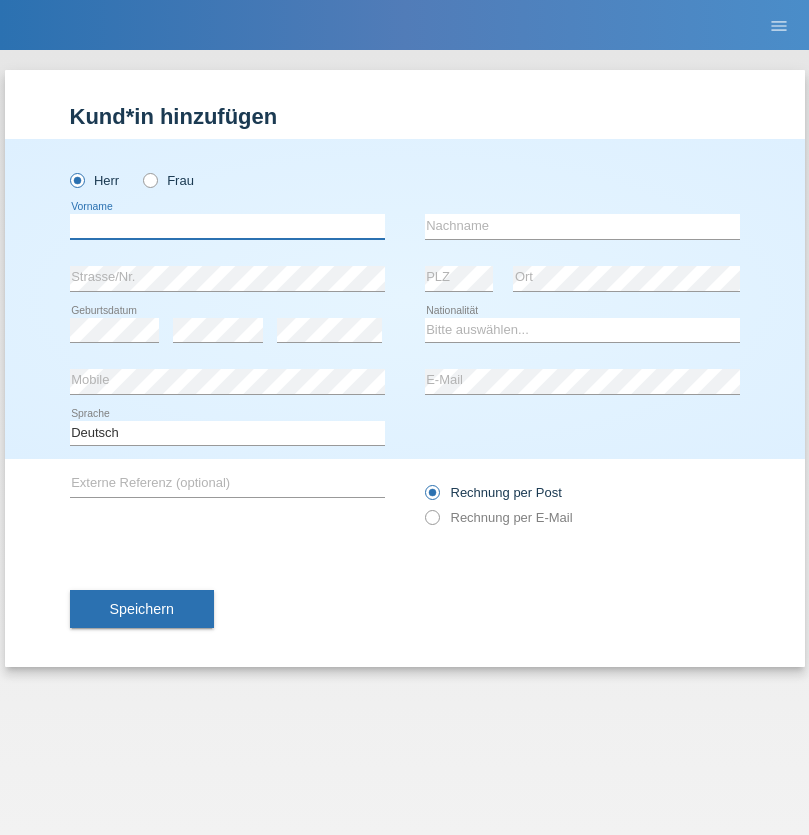 click at bounding box center (227, 226) 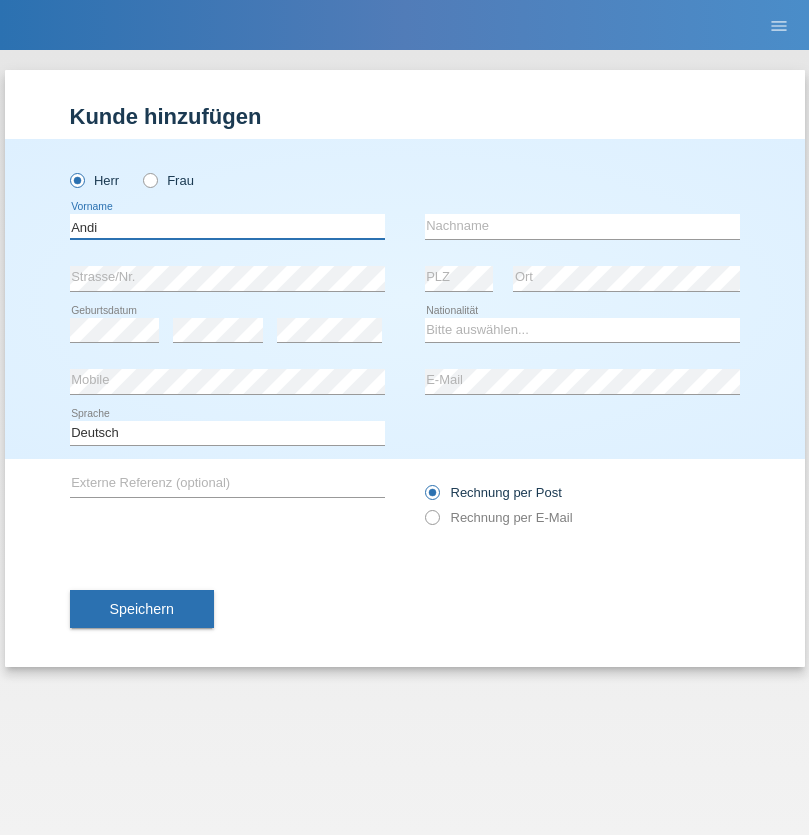 type on "Andi" 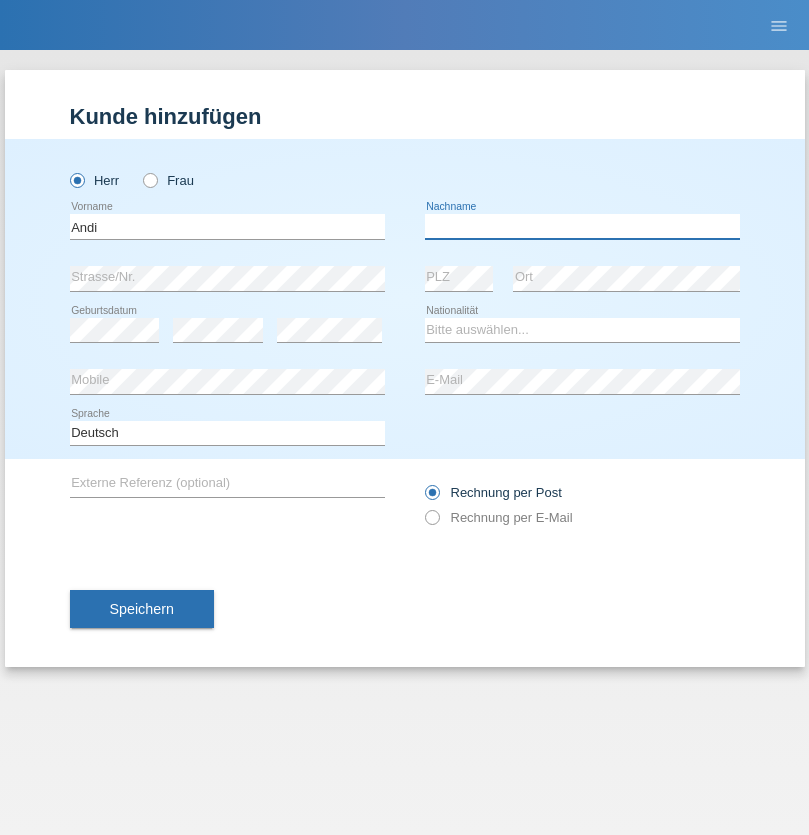 click at bounding box center (582, 226) 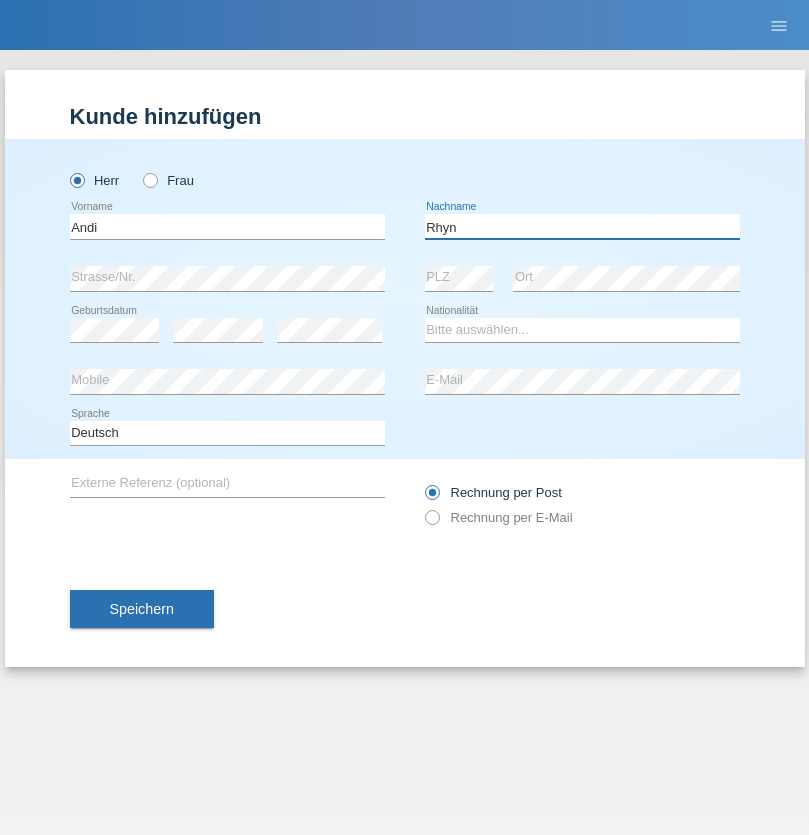 type on "Rhyn" 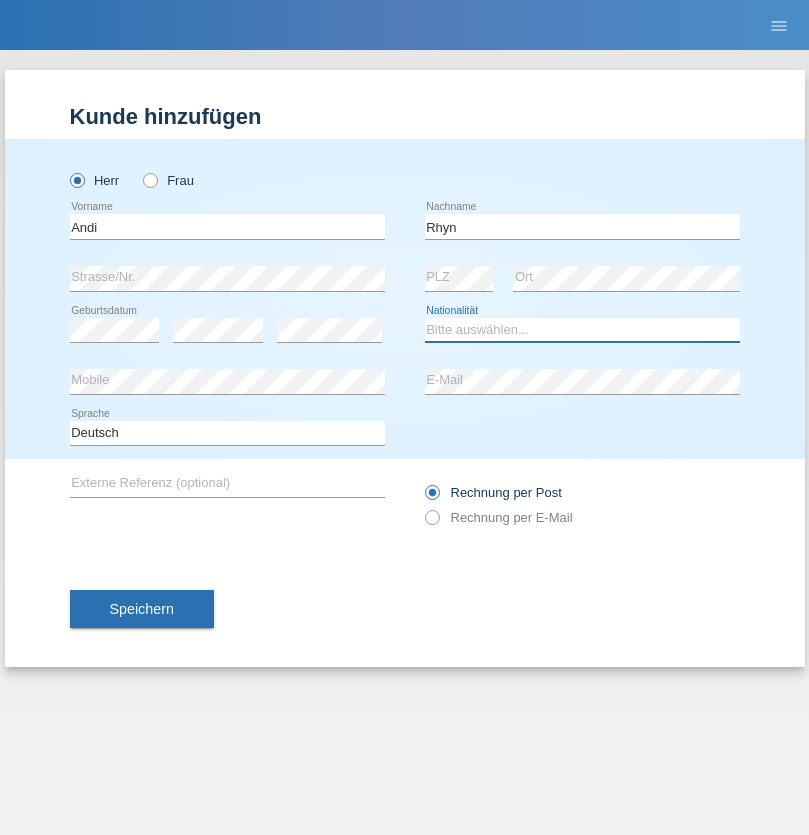 select on "CH" 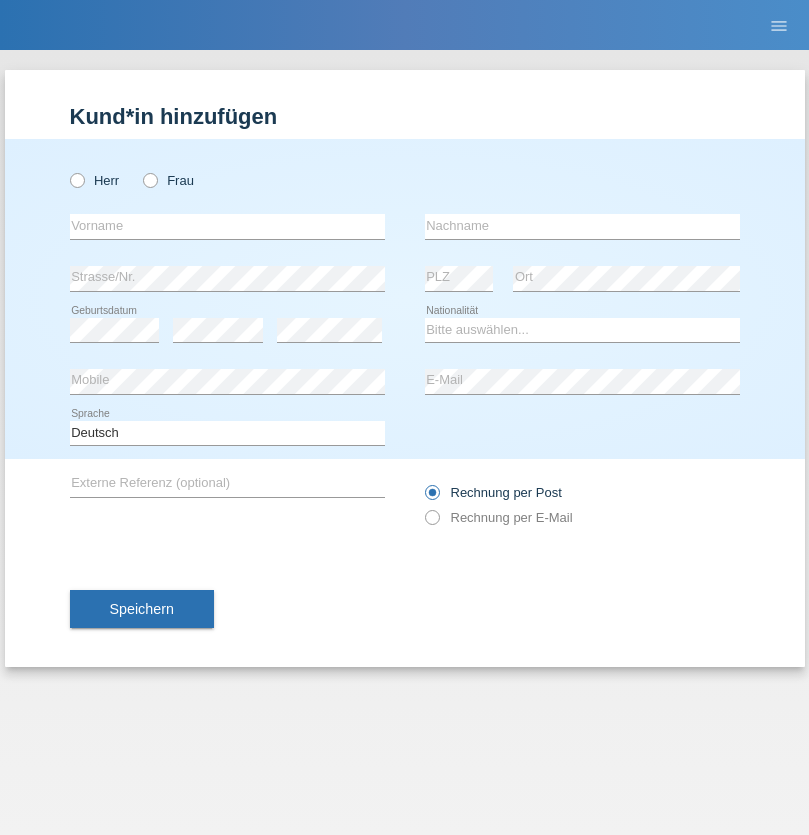 scroll, scrollTop: 0, scrollLeft: 0, axis: both 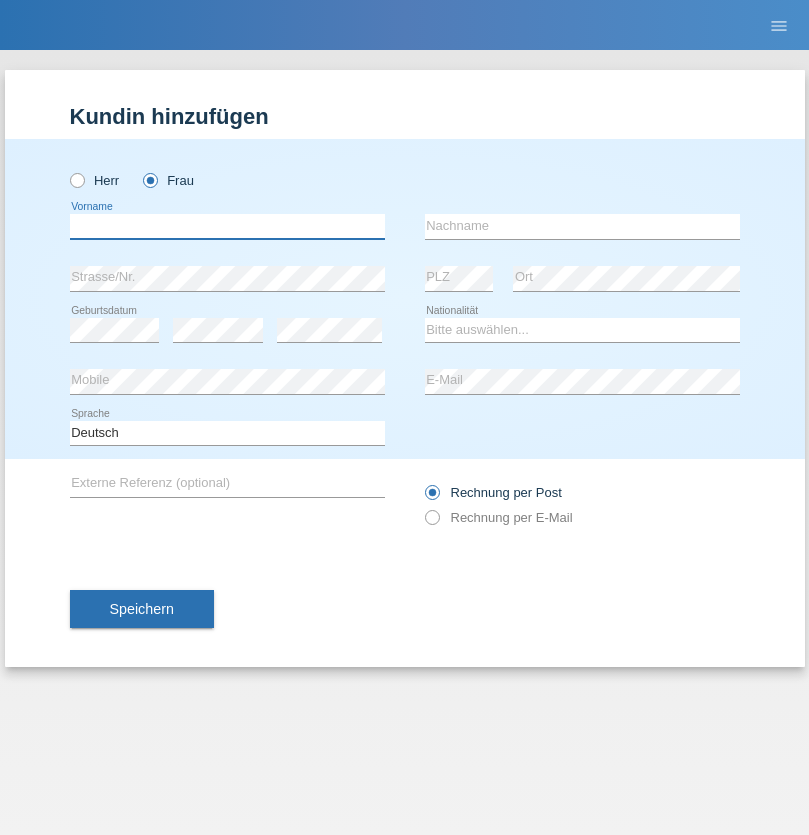 click at bounding box center (227, 226) 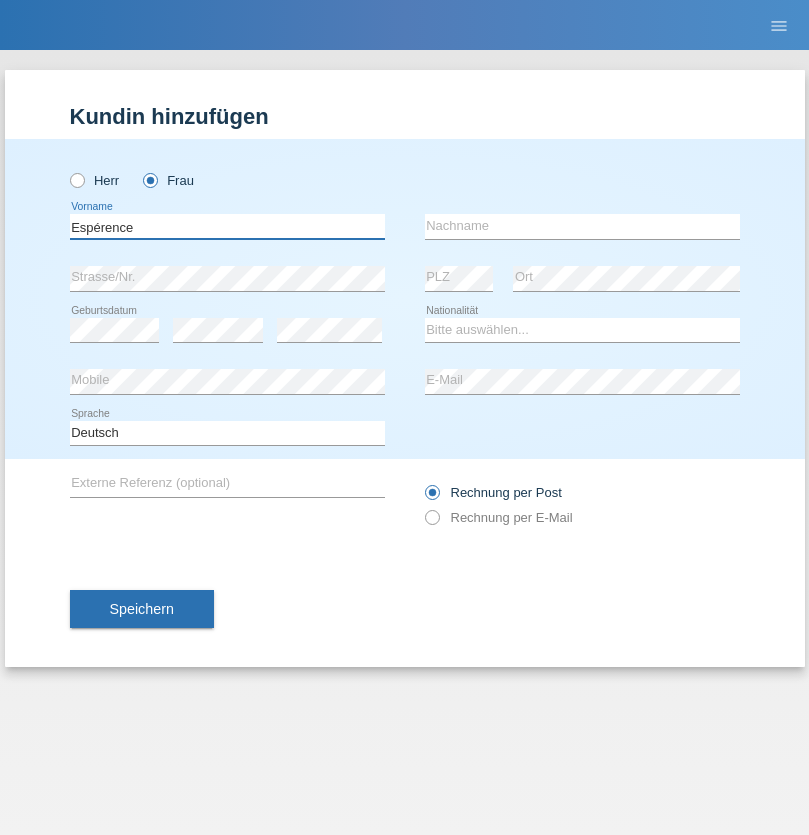 type on "Espérence" 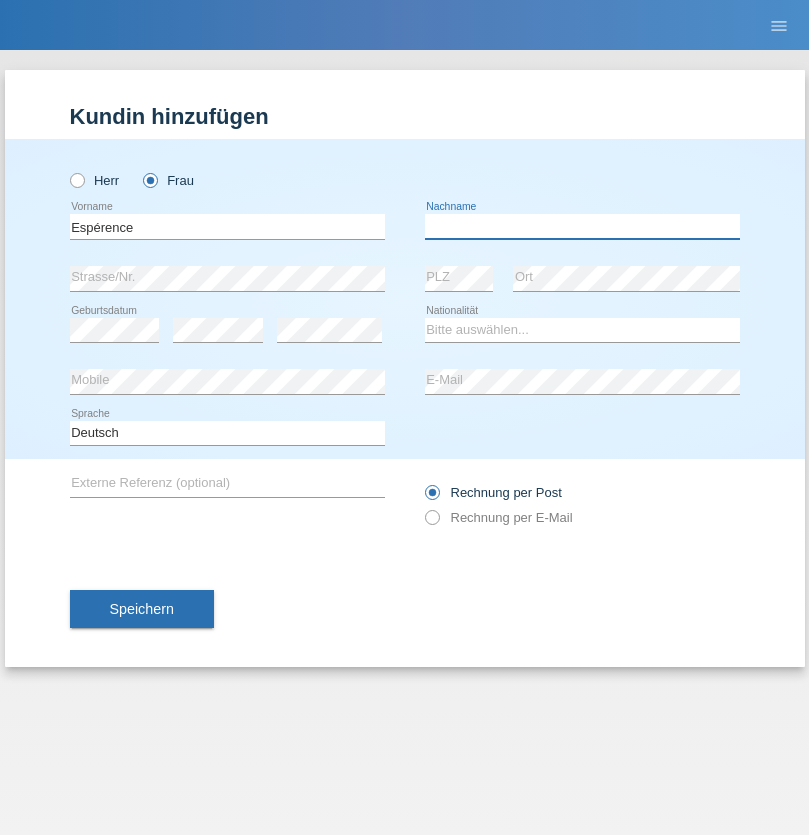 click at bounding box center [582, 226] 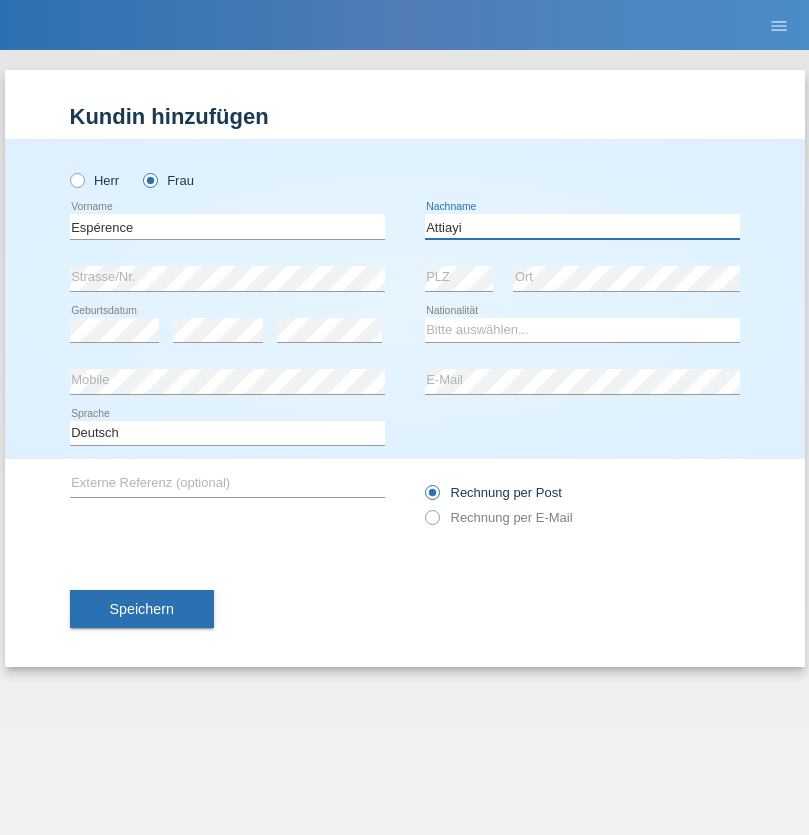 type on "Attiayi" 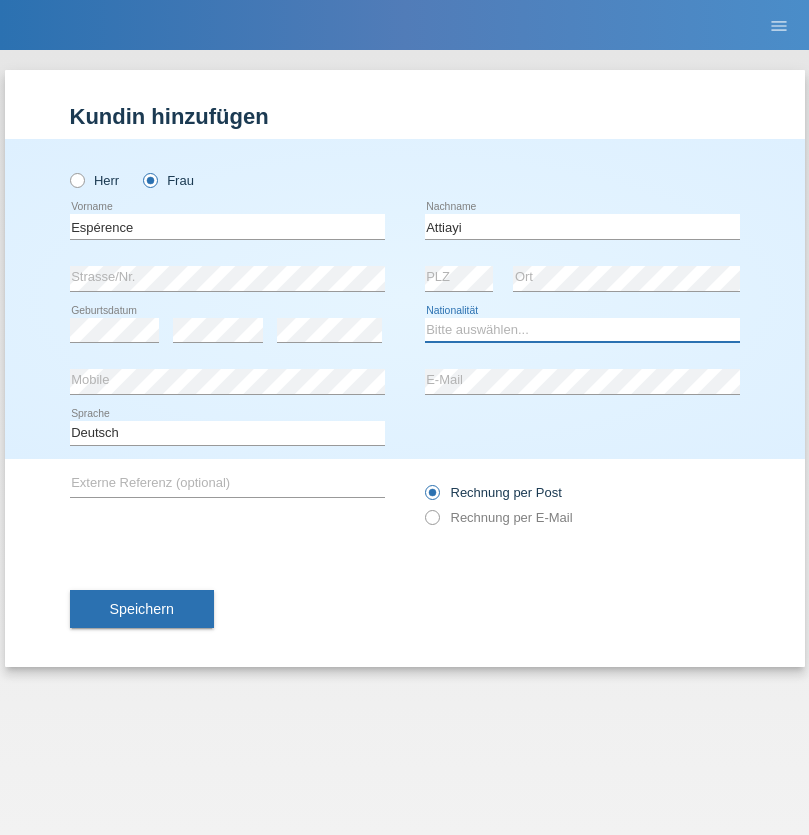 select on "CH" 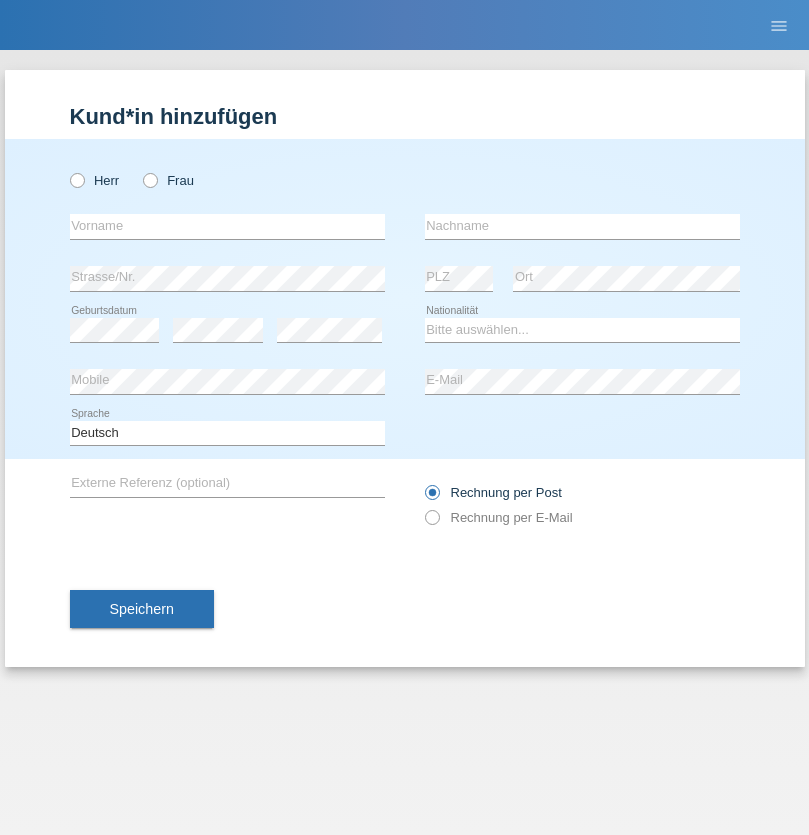 scroll, scrollTop: 0, scrollLeft: 0, axis: both 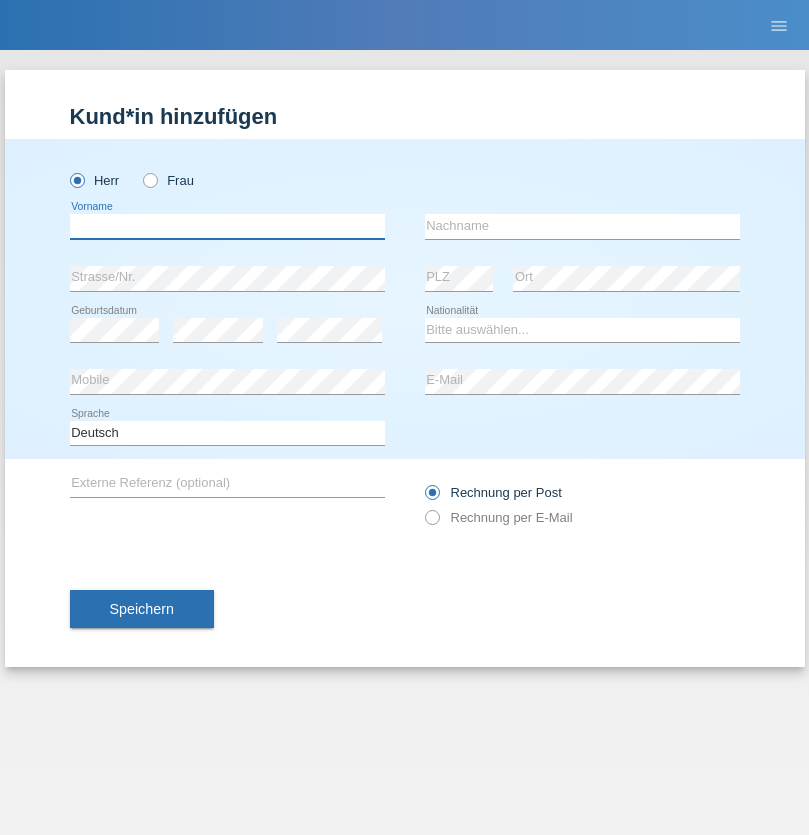 click at bounding box center (227, 226) 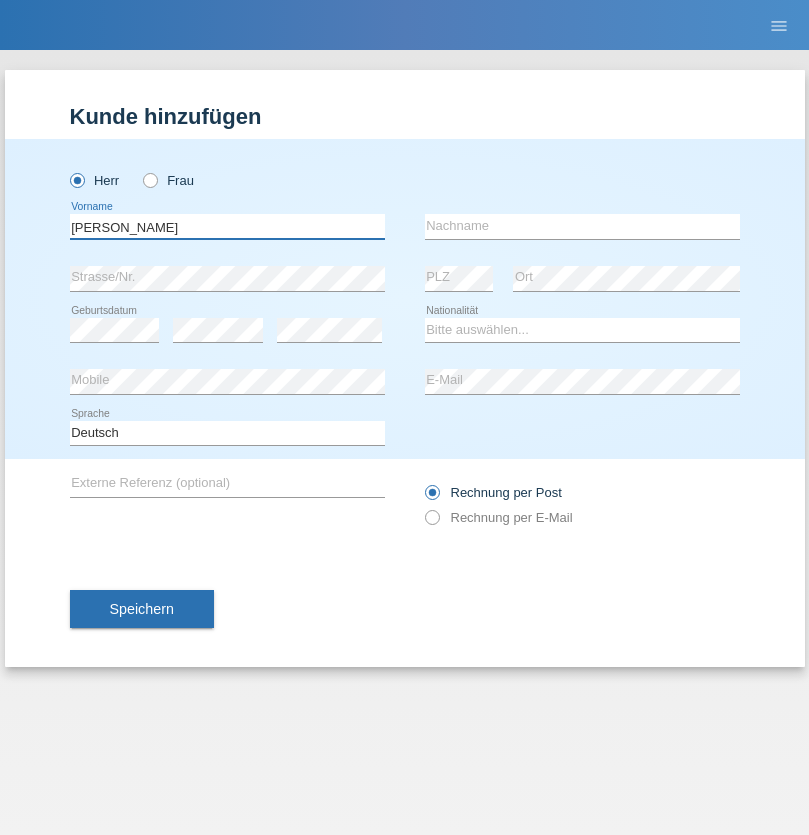 type on "Charles" 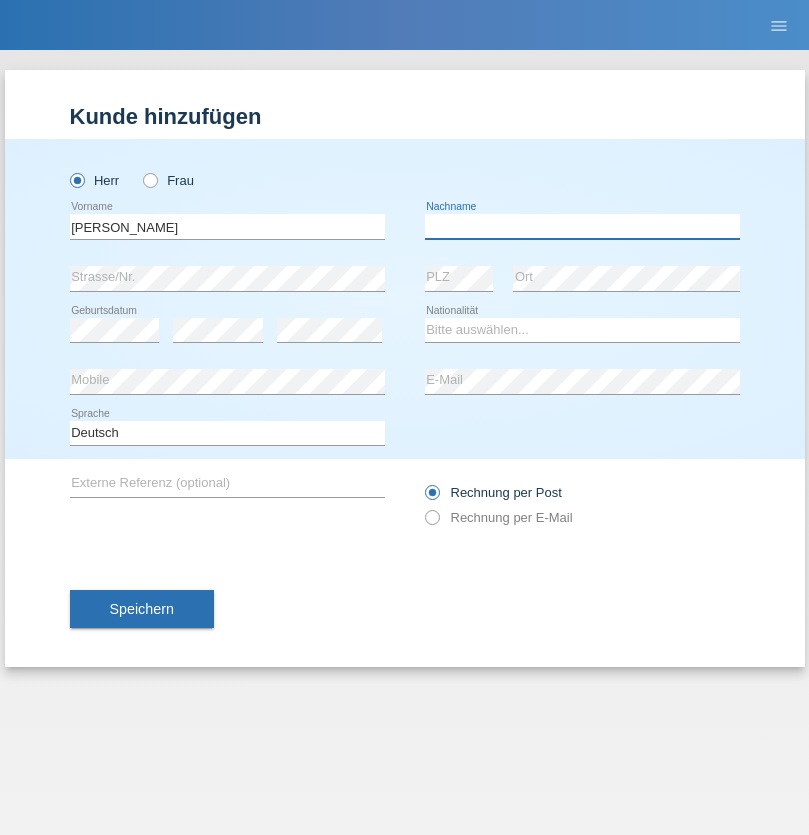 click at bounding box center (582, 226) 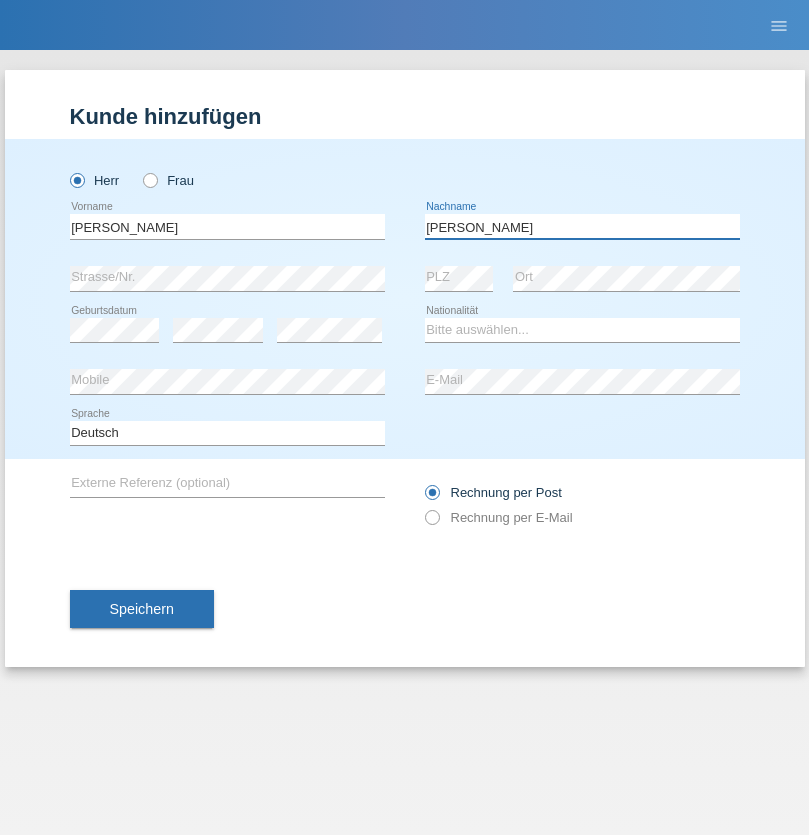 type on "Chetelat" 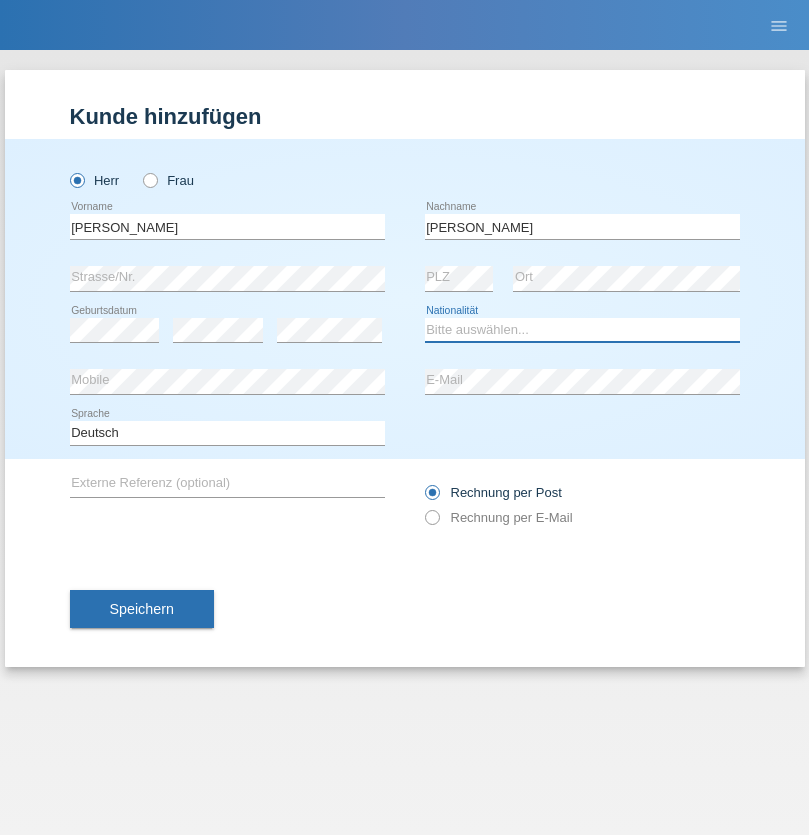 select on "CH" 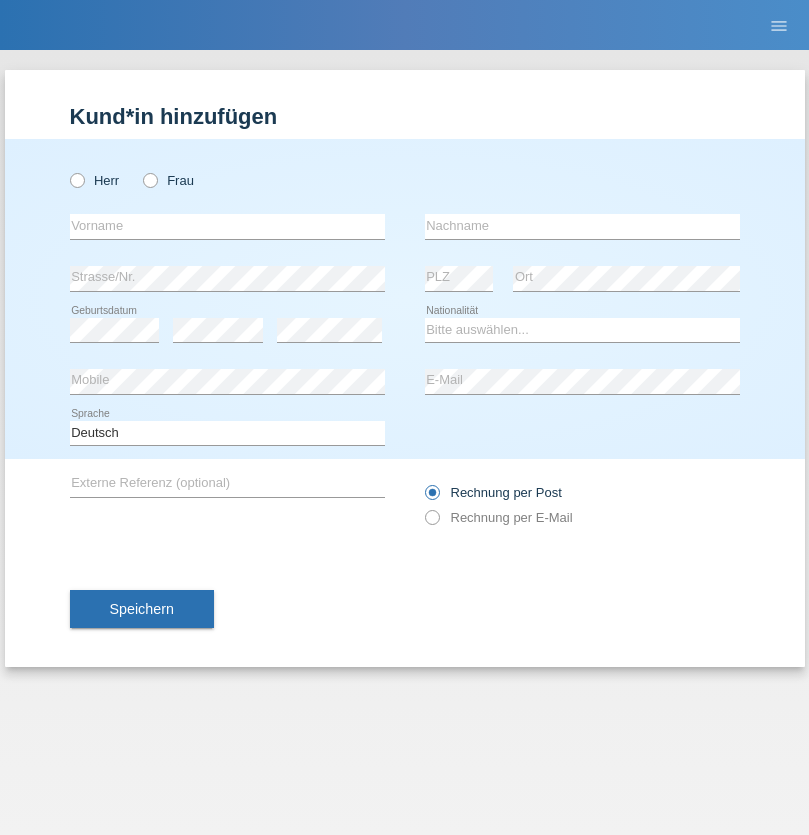 scroll, scrollTop: 0, scrollLeft: 0, axis: both 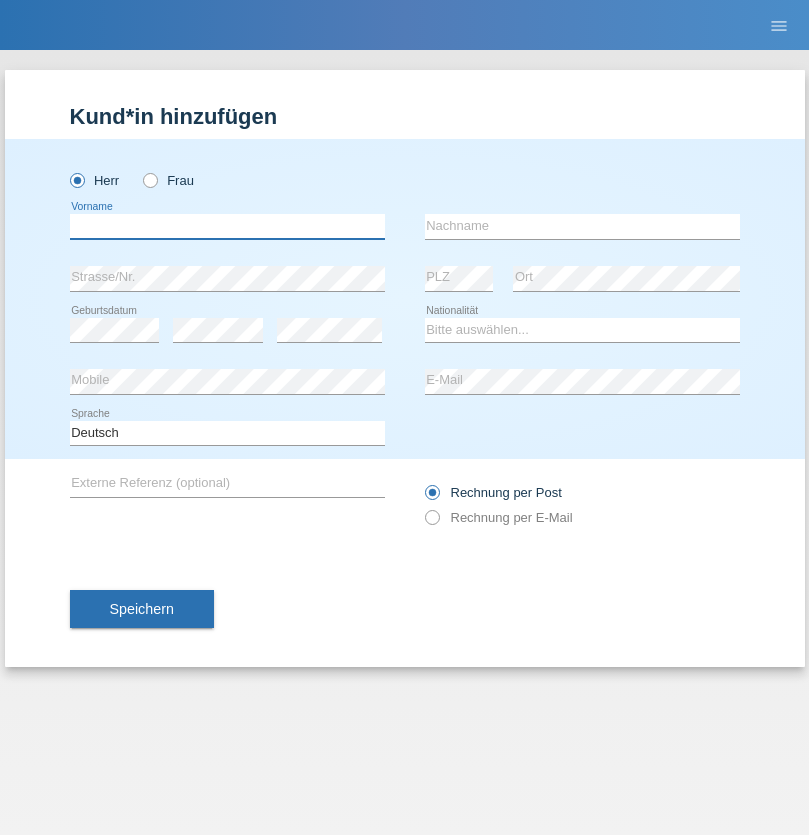 click at bounding box center (227, 226) 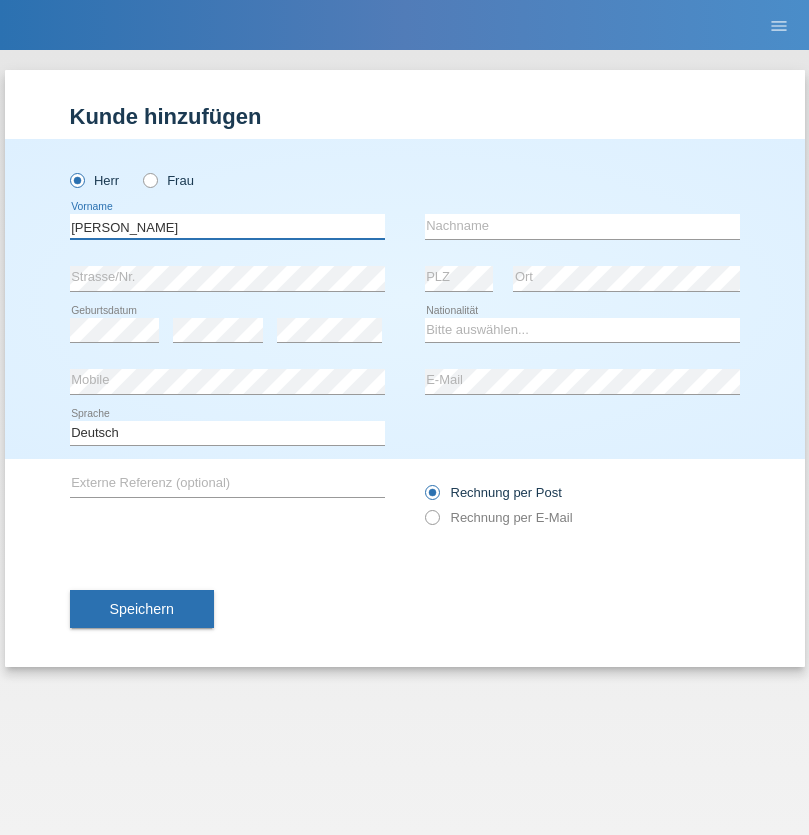 type on "[PERSON_NAME]" 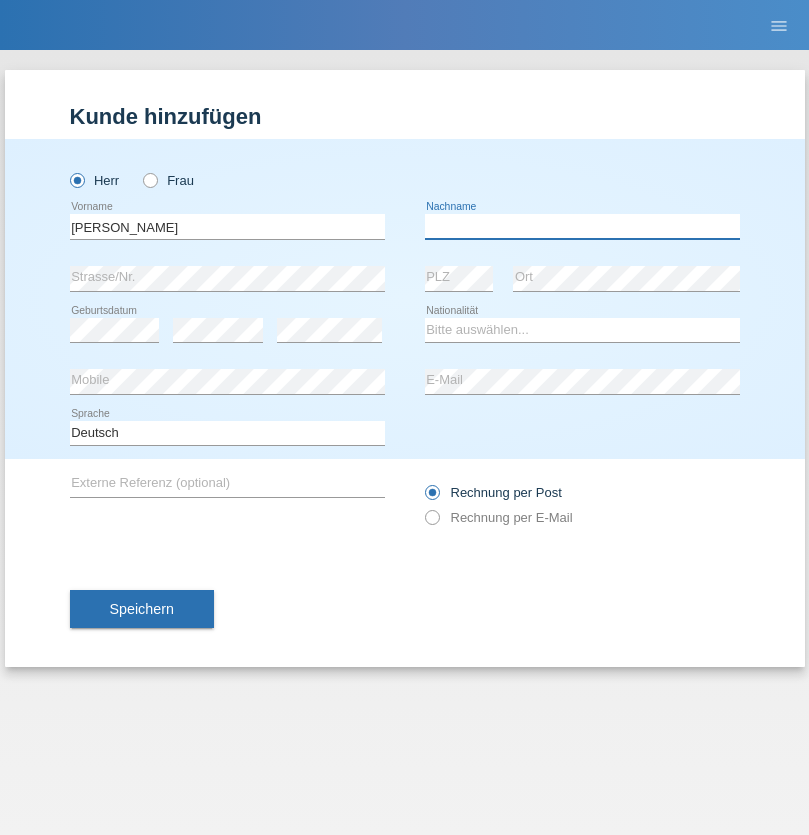 click at bounding box center [582, 226] 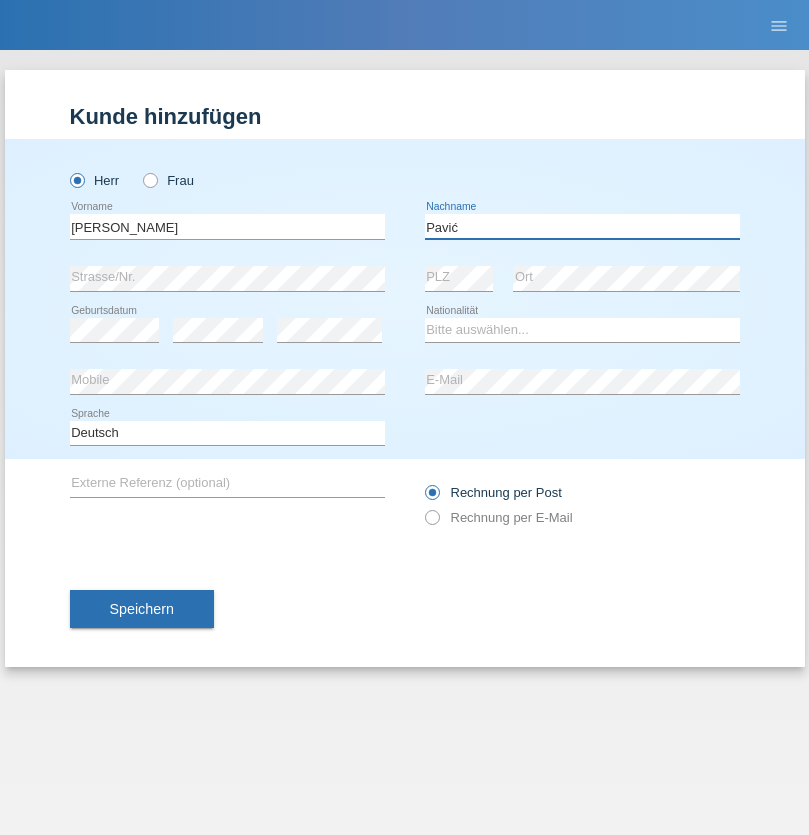 type on "Pavić" 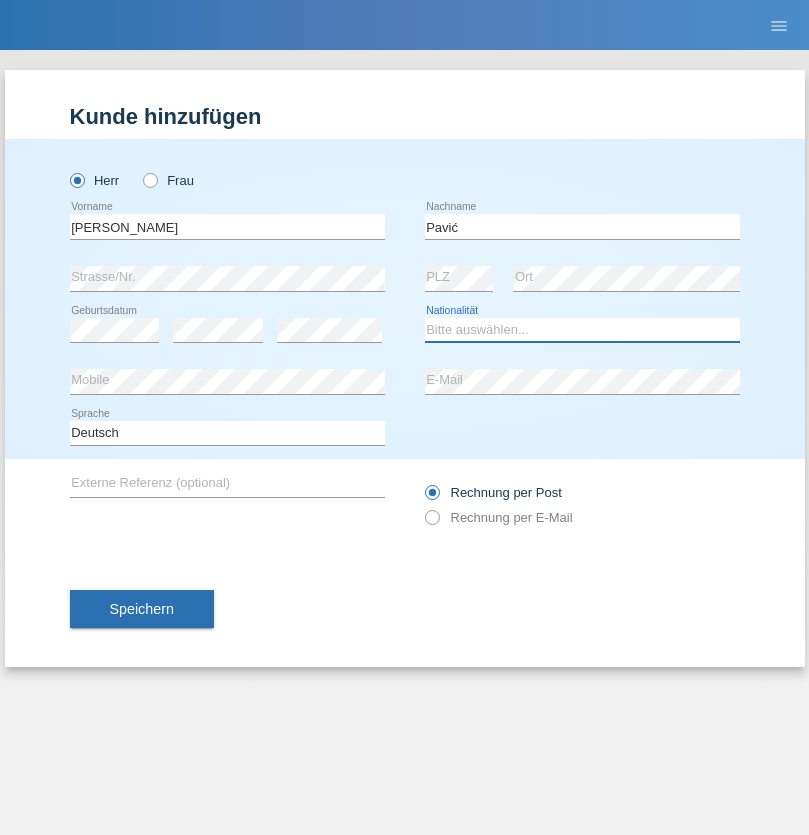 select on "HR" 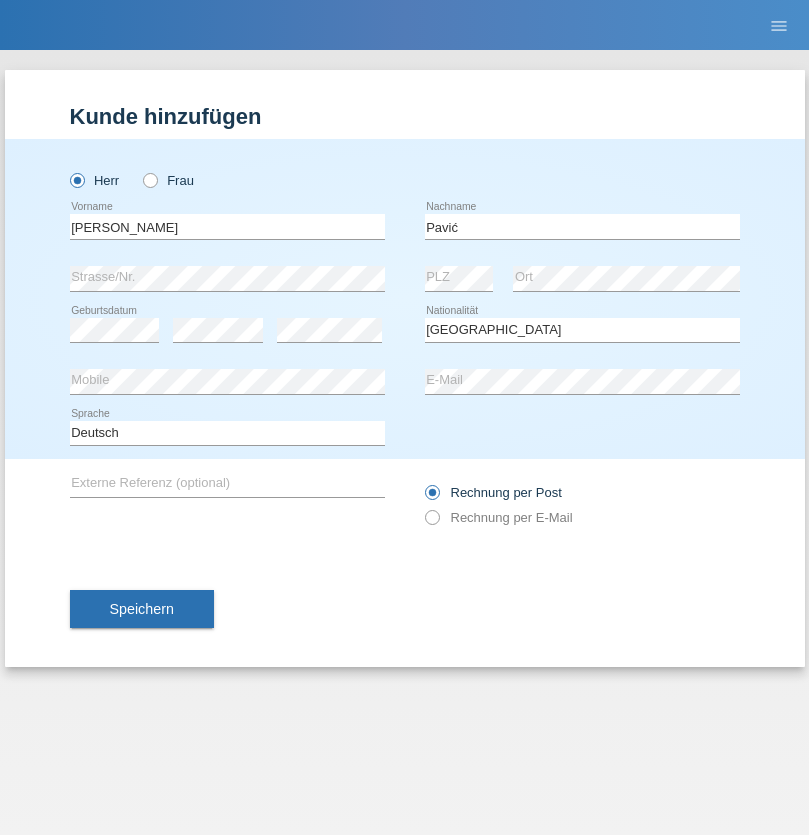 select on "C" 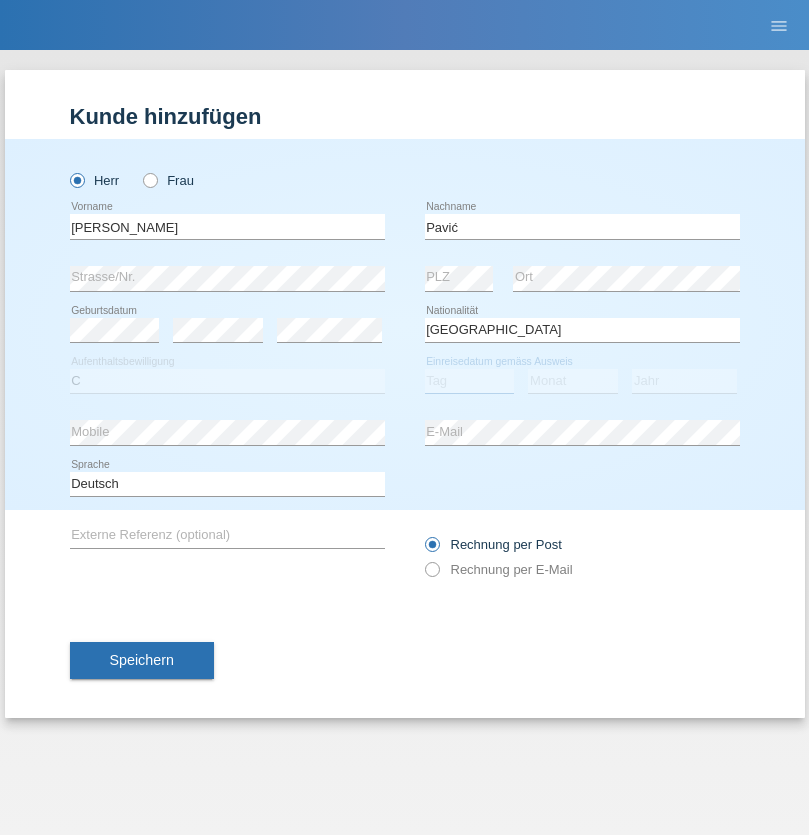select on "21" 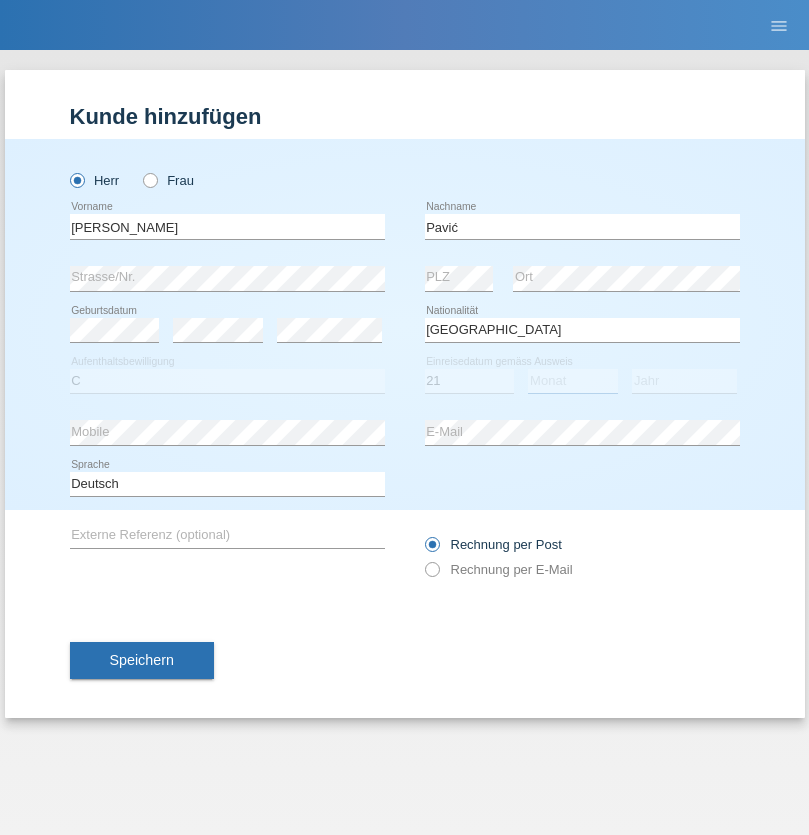 select on "04" 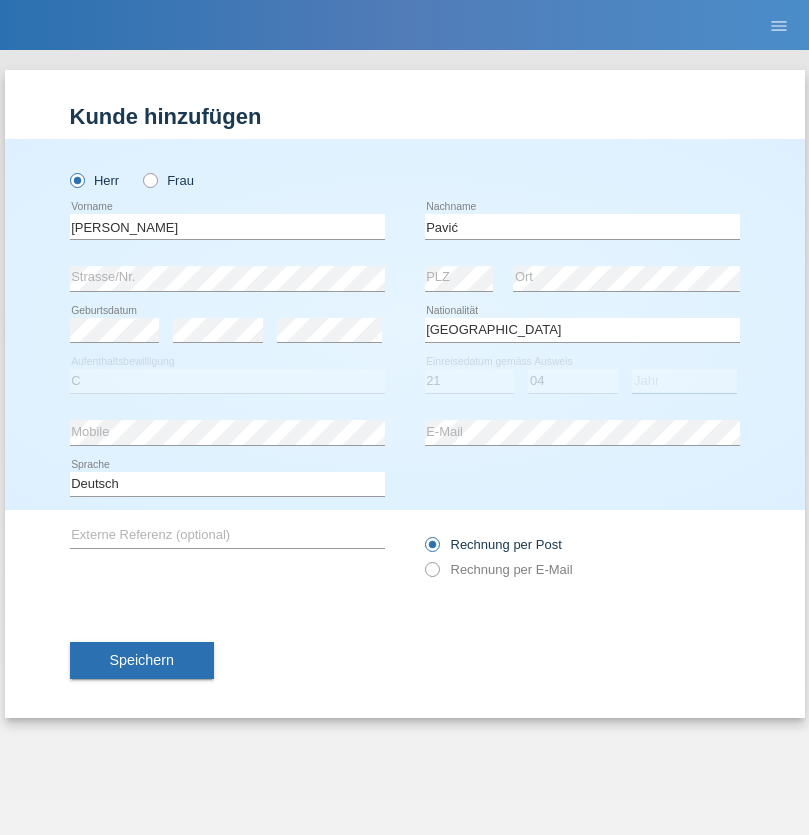 select on "2006" 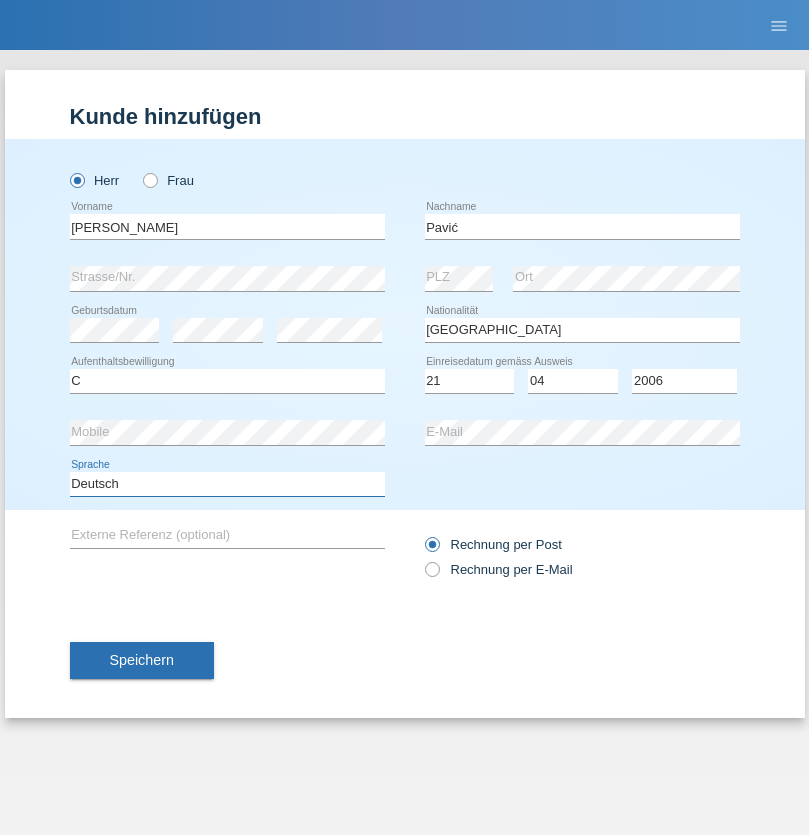 select on "en" 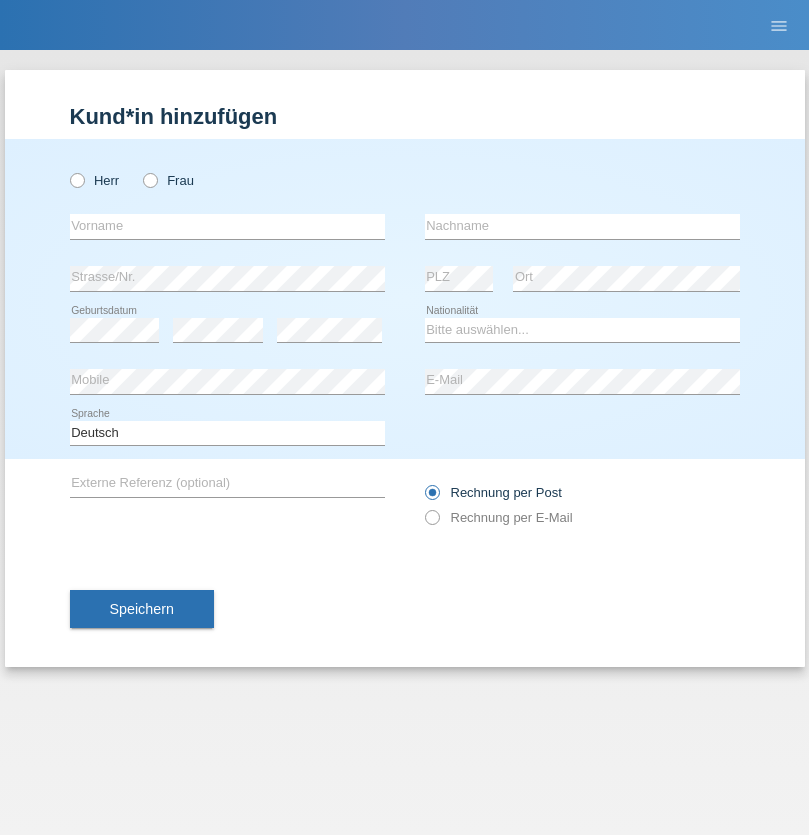 scroll, scrollTop: 0, scrollLeft: 0, axis: both 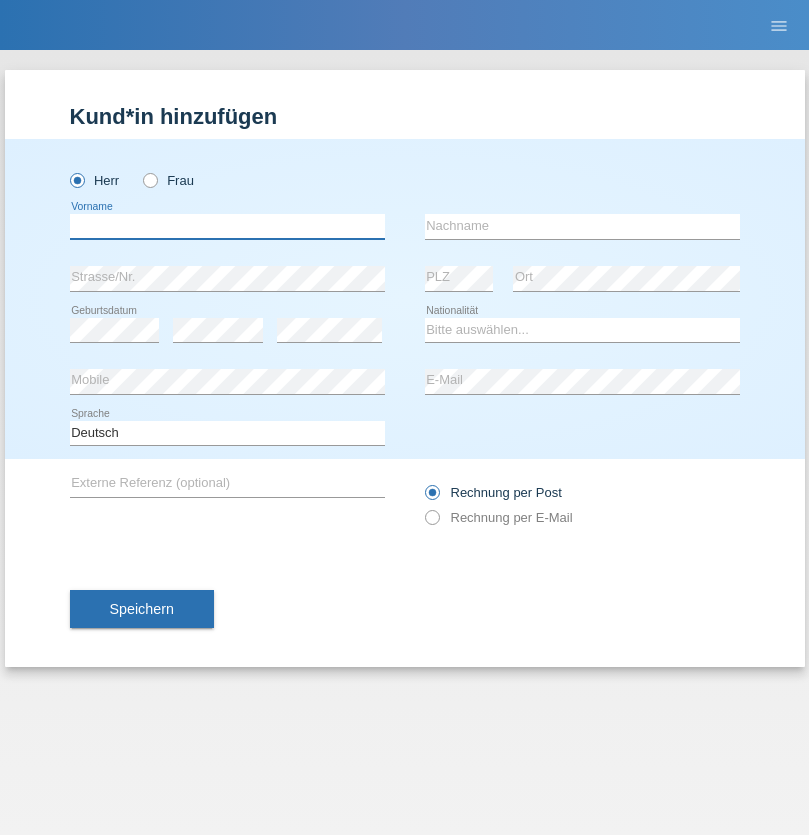 click at bounding box center (227, 226) 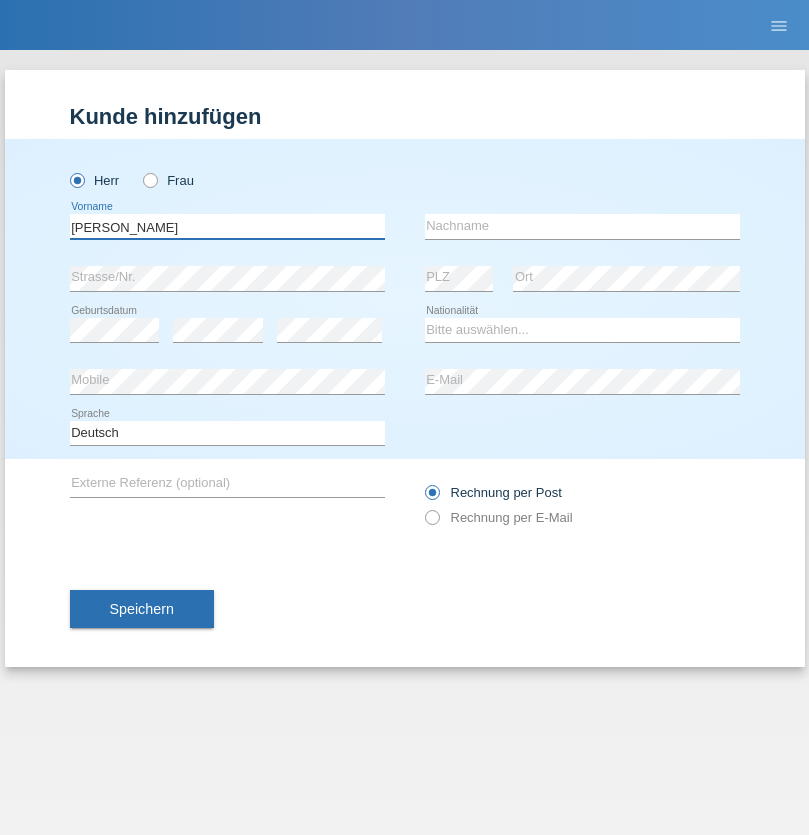 type on "[PERSON_NAME]" 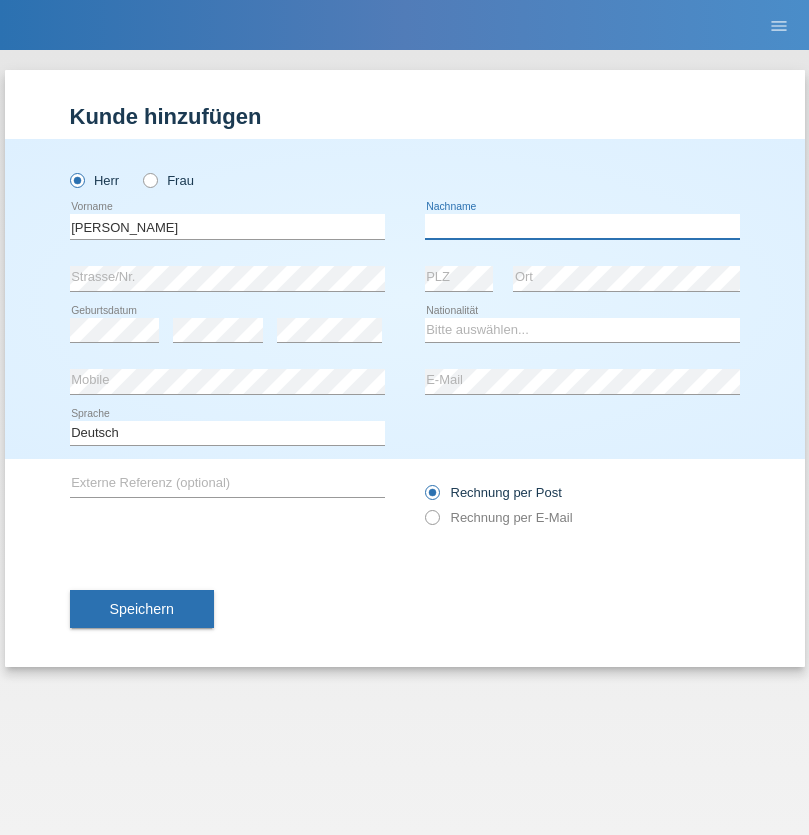 click at bounding box center (582, 226) 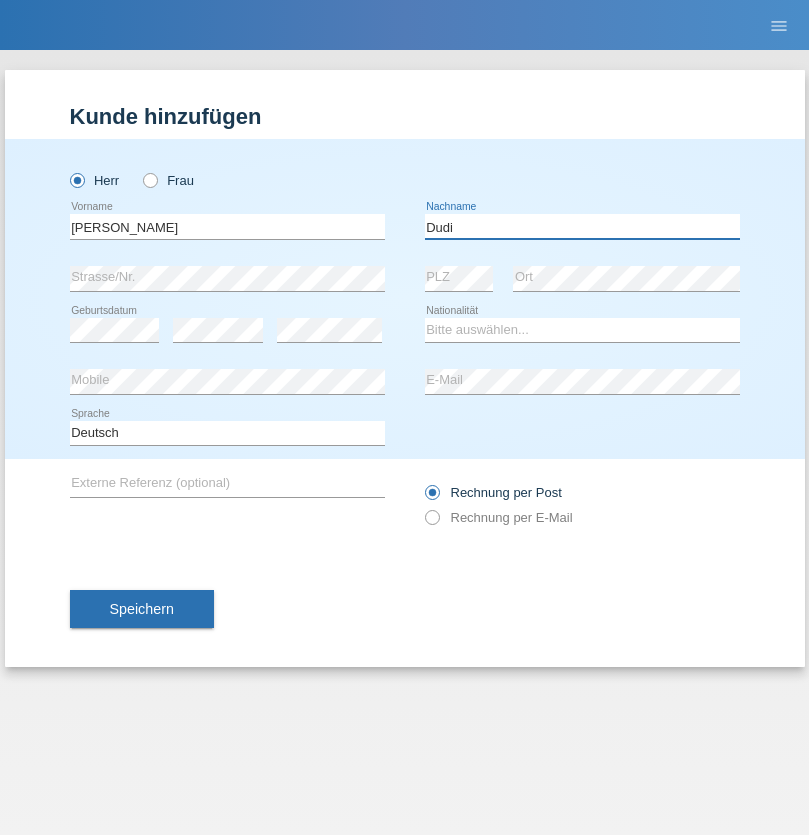 type on "Dudi" 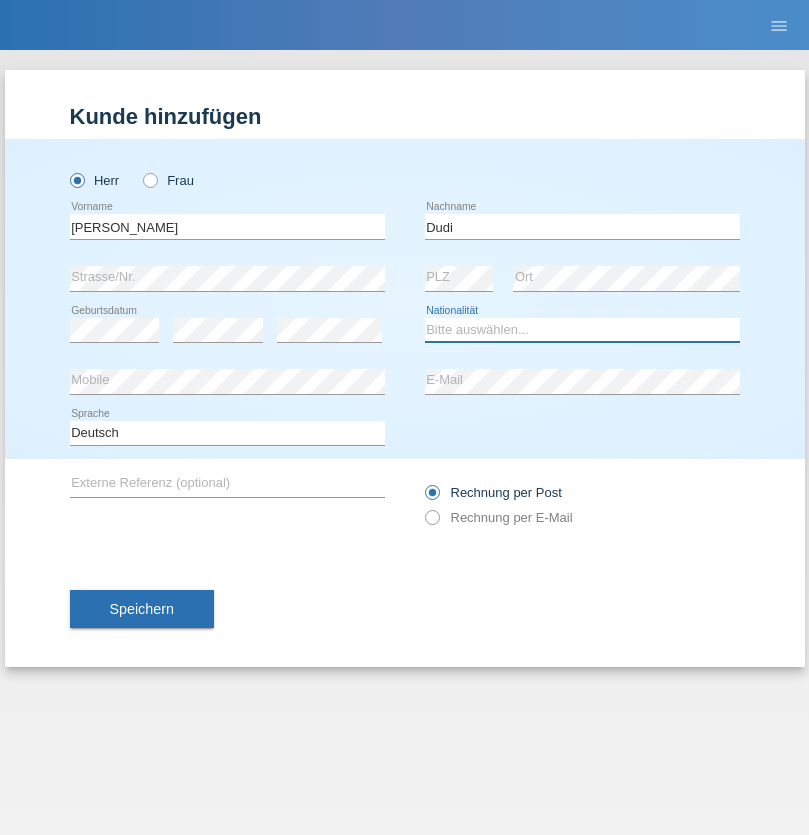 select on "SK" 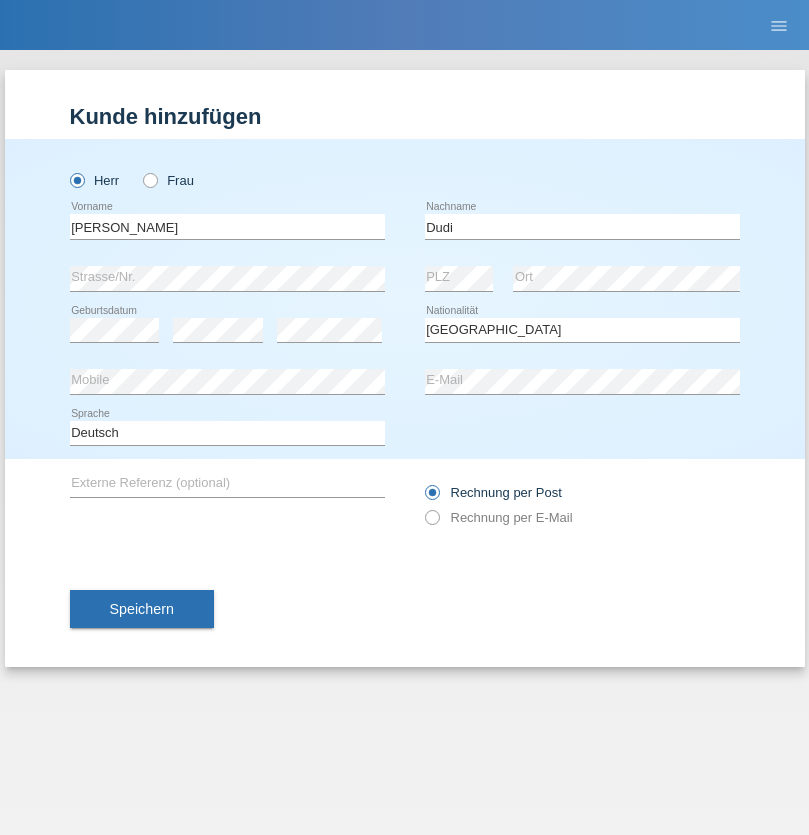 select on "C" 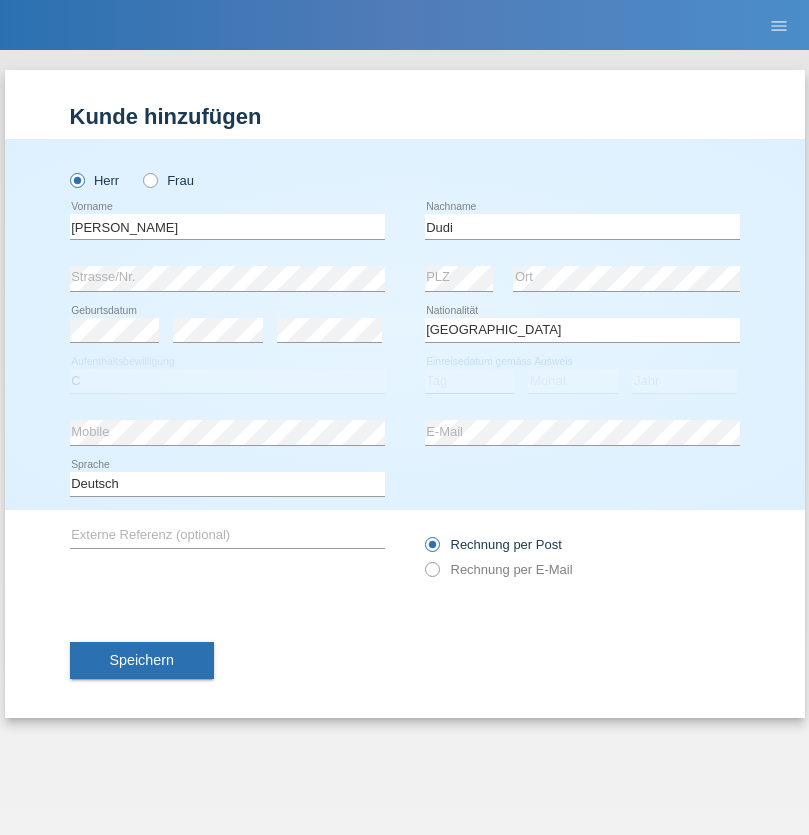 select on "25" 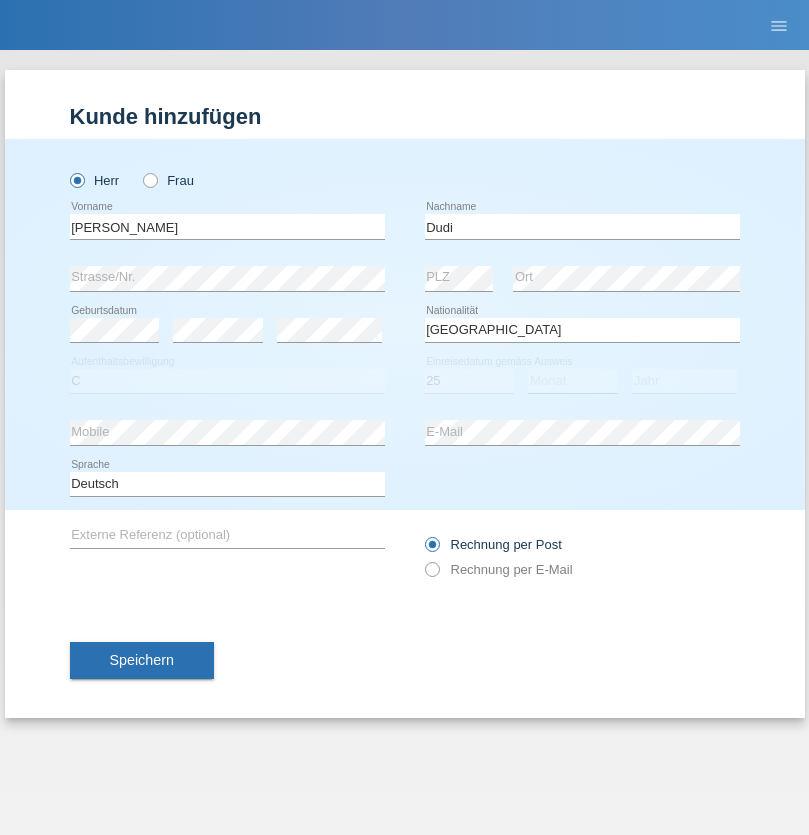 select on "05" 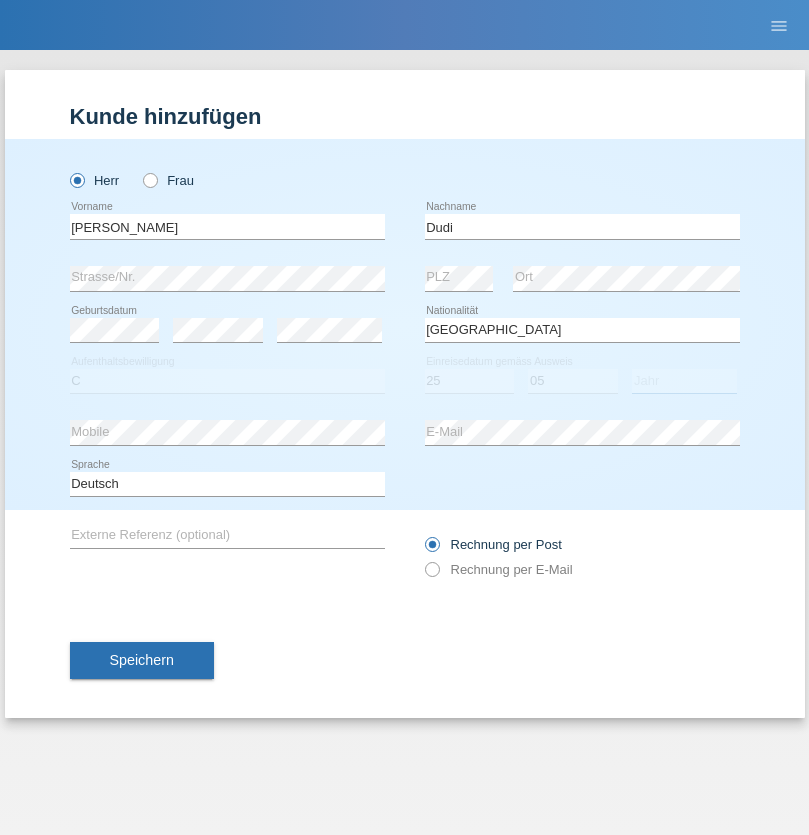 select on "2021" 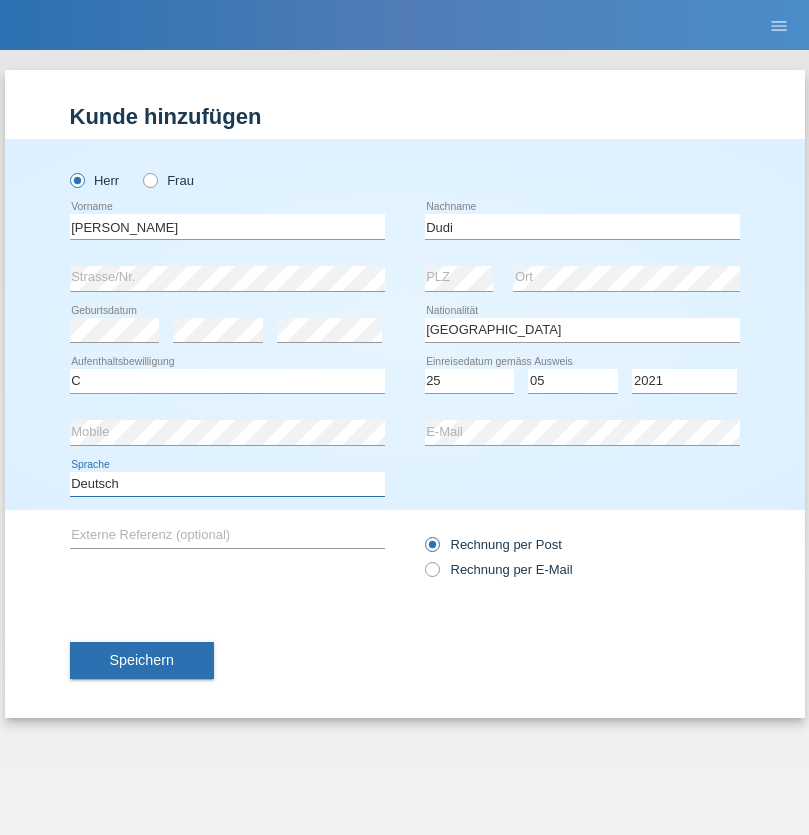select on "en" 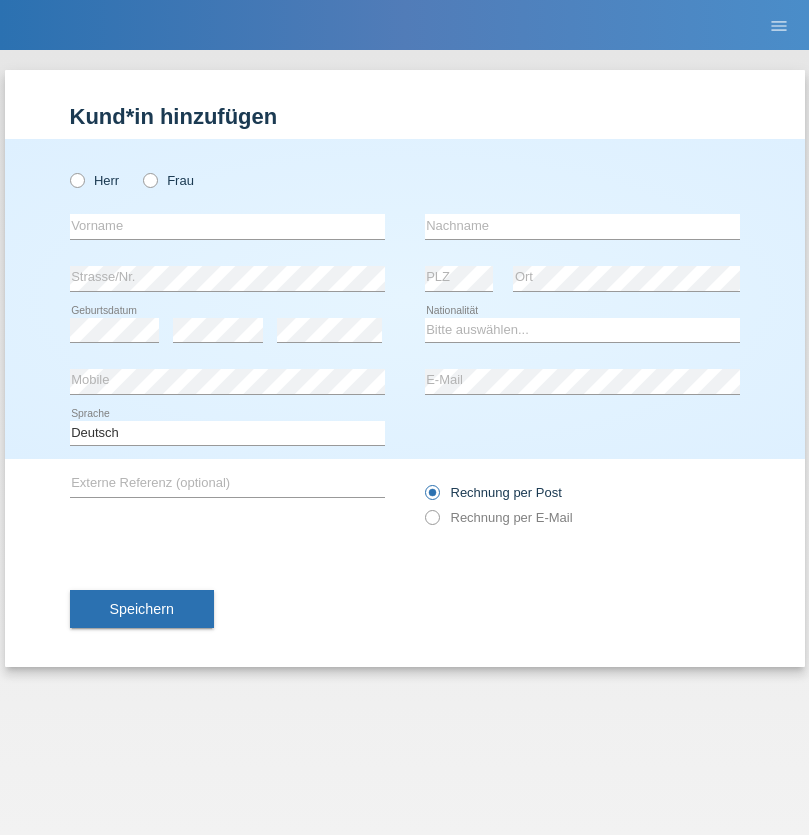 scroll, scrollTop: 0, scrollLeft: 0, axis: both 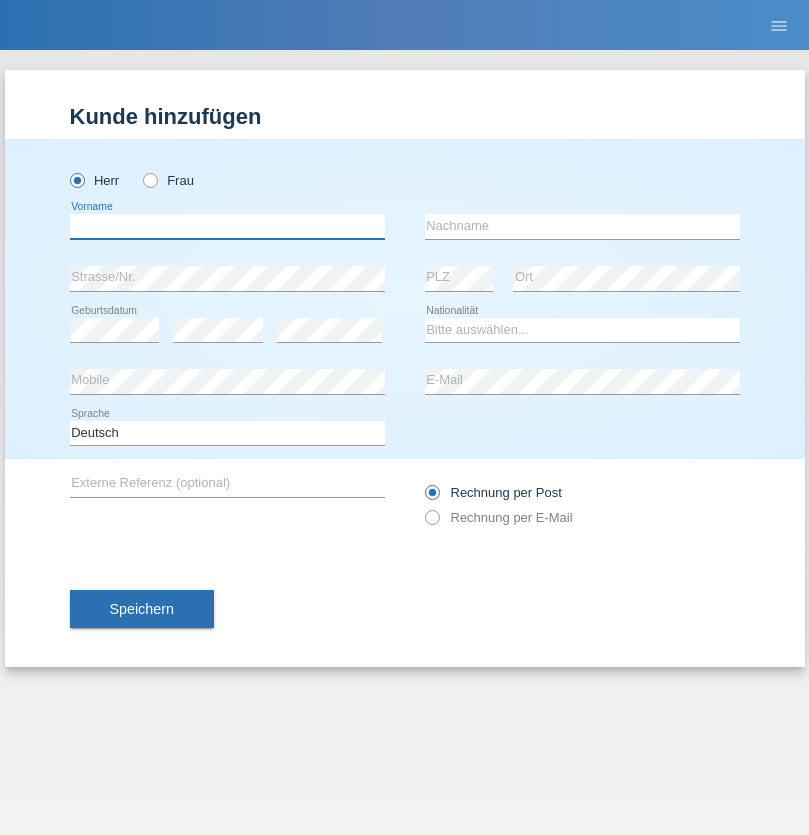 click at bounding box center [227, 226] 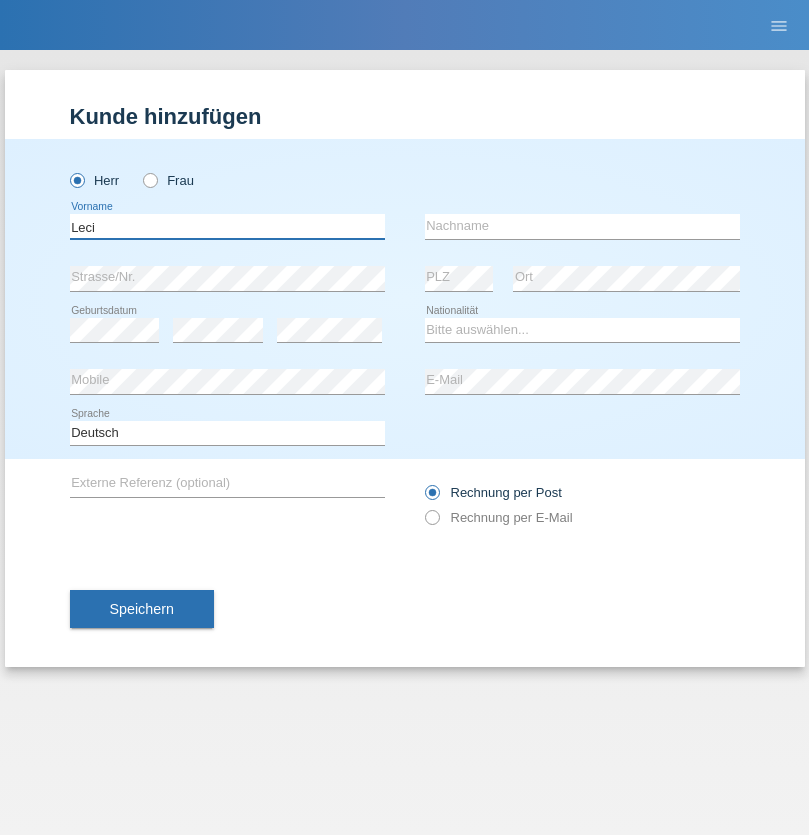 type on "Leci" 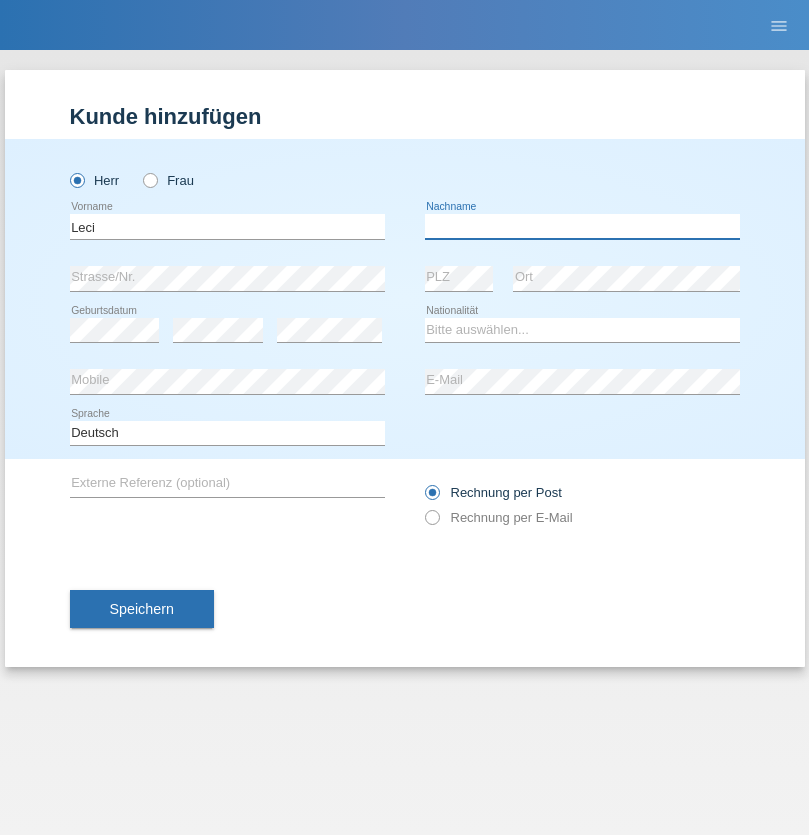 click at bounding box center [582, 226] 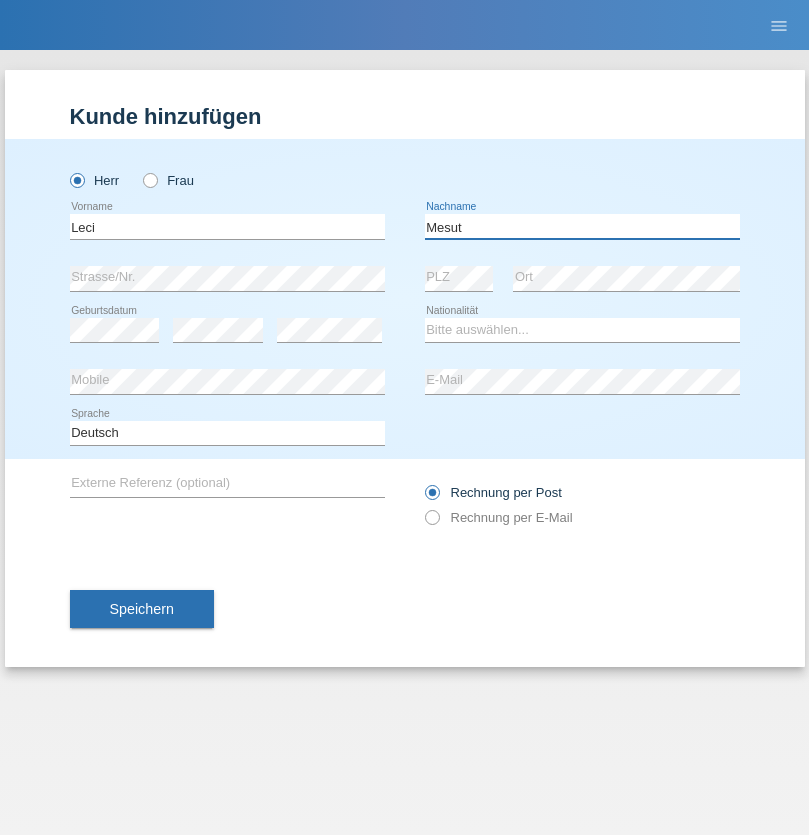 type on "Mesut" 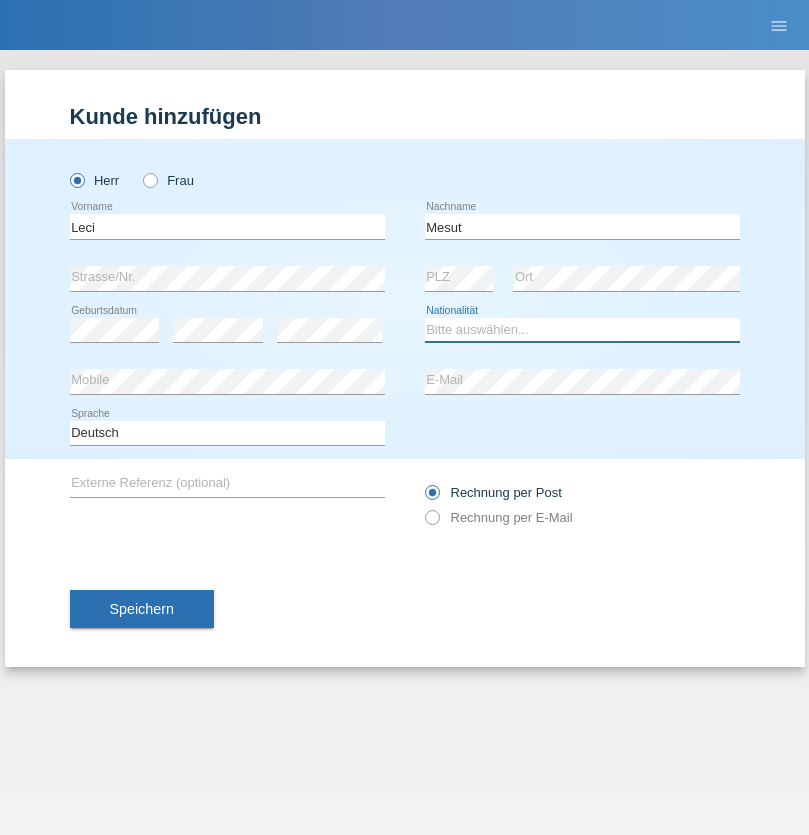 select on "XK" 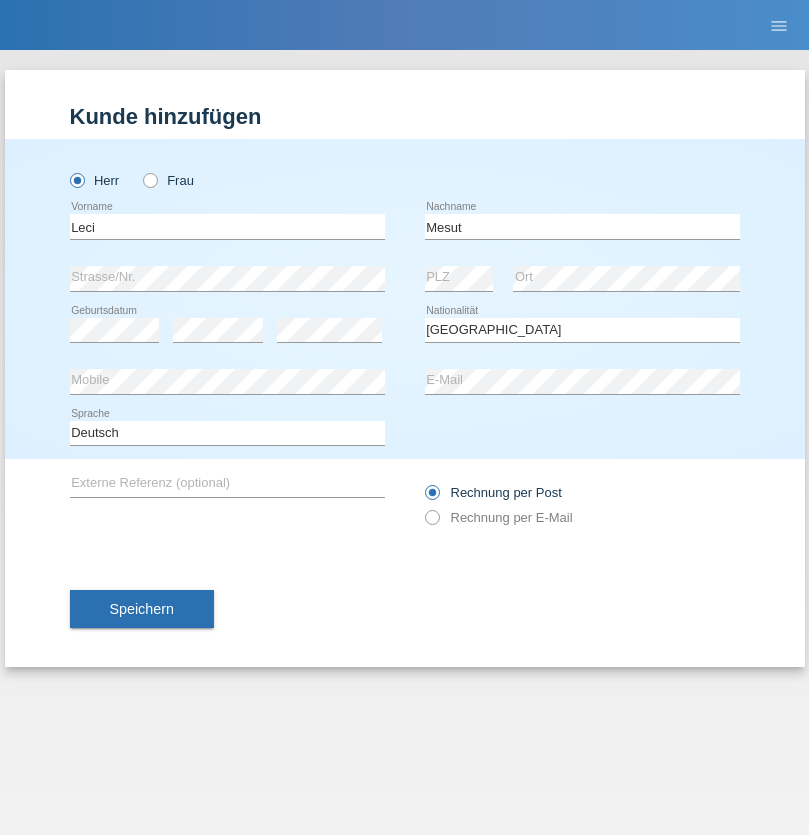 select on "C" 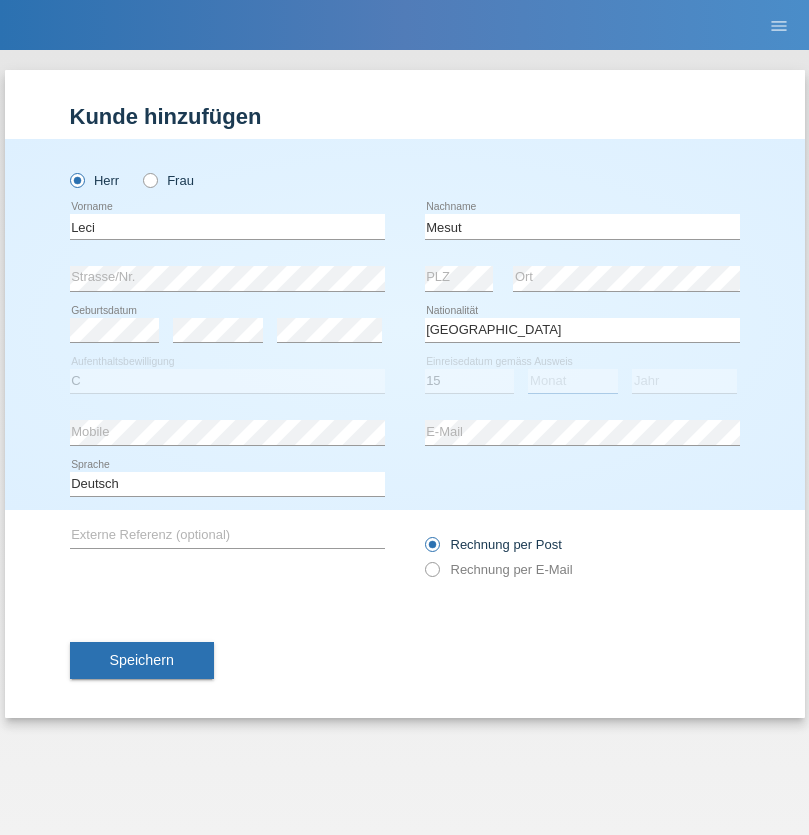 select on "07" 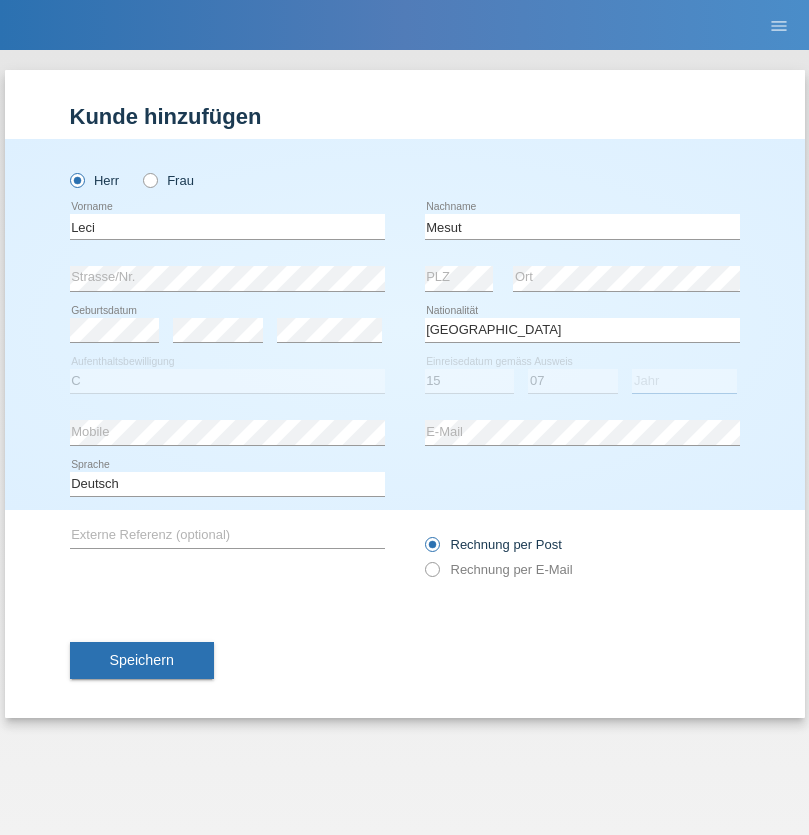 select on "2021" 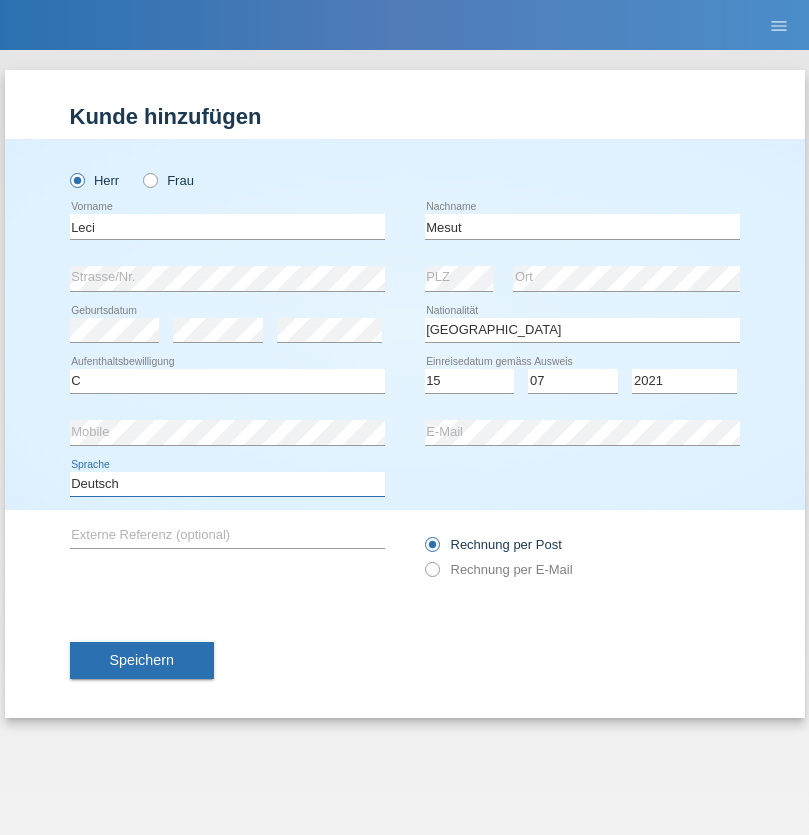 select on "en" 